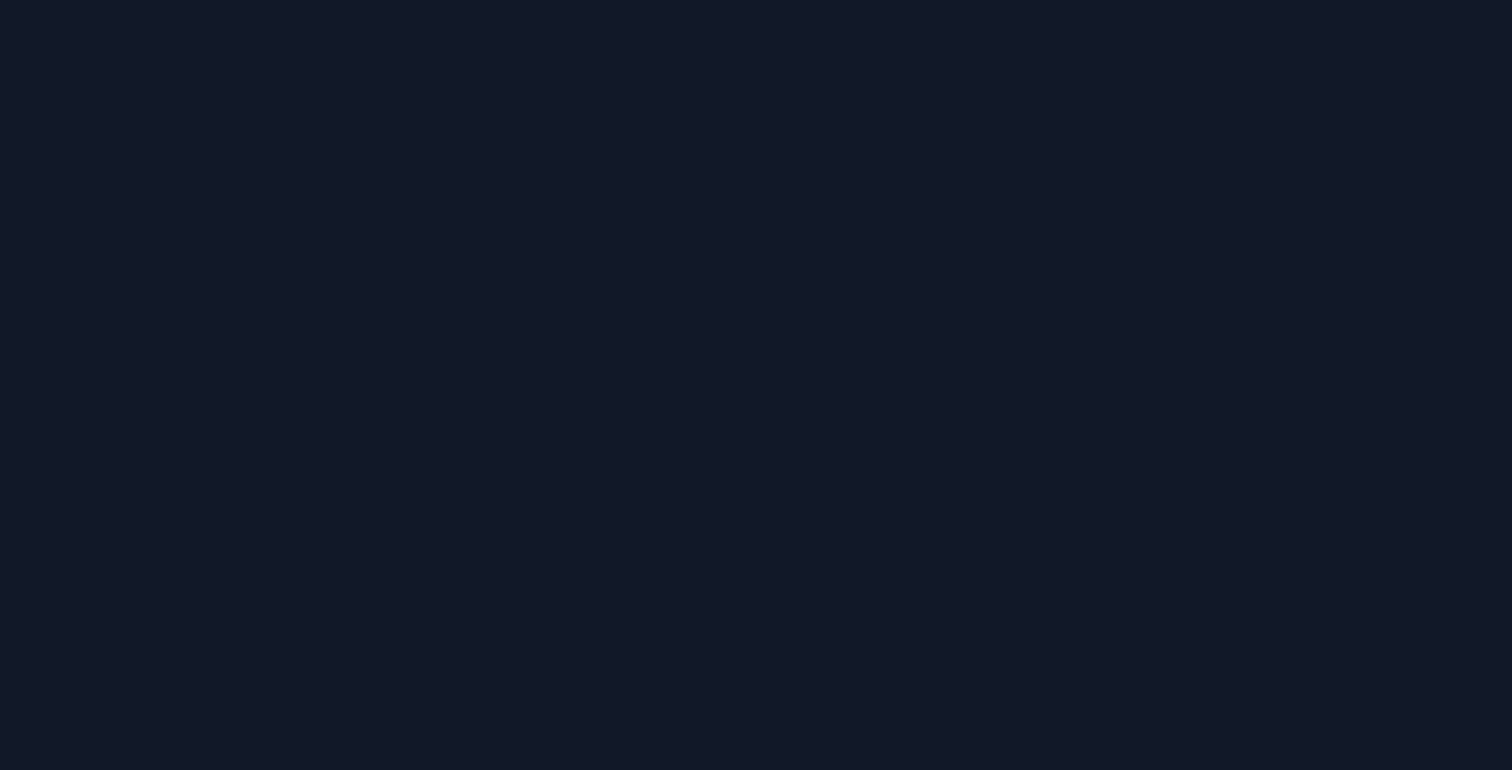scroll, scrollTop: 0, scrollLeft: 0, axis: both 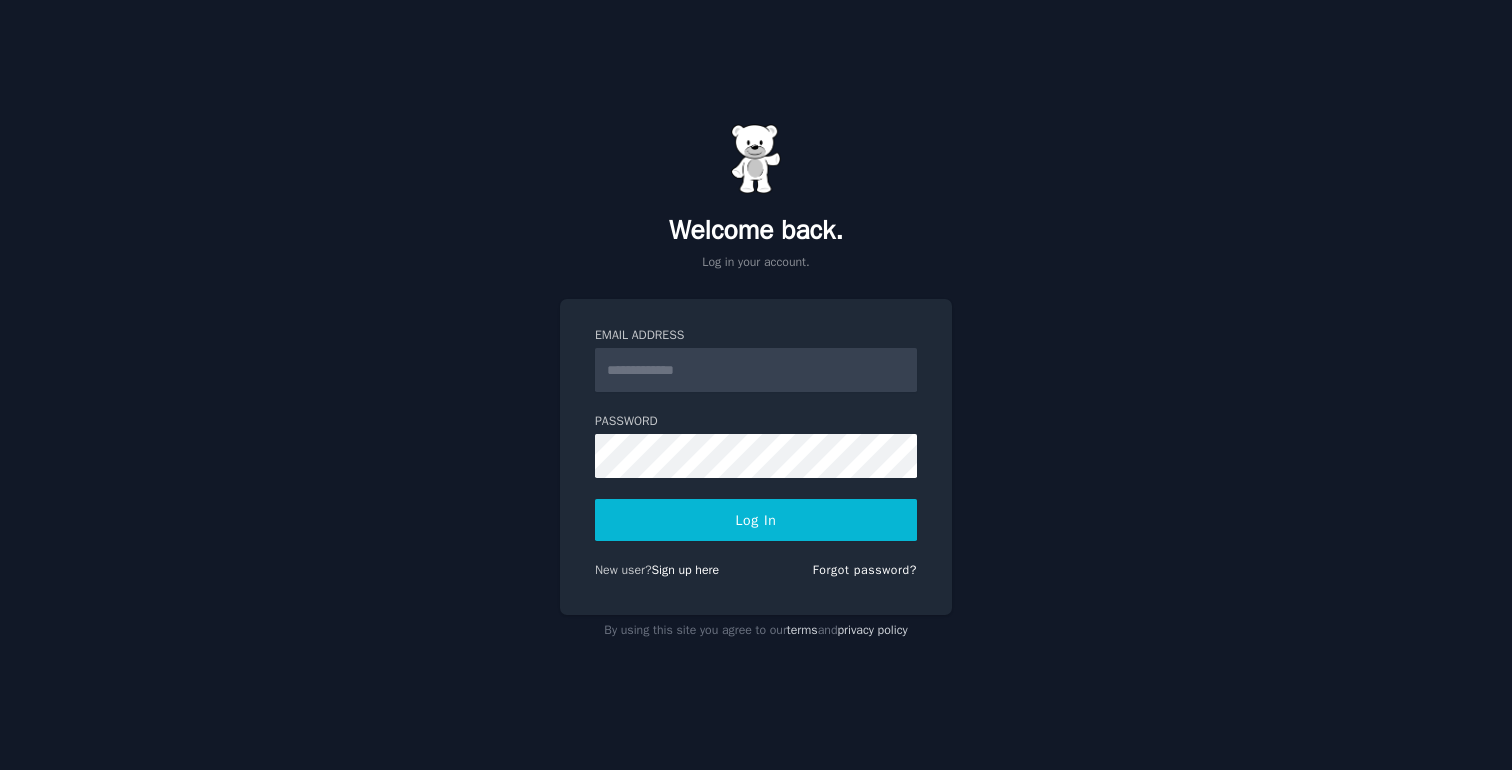 click on "Email Address" at bounding box center [756, 370] 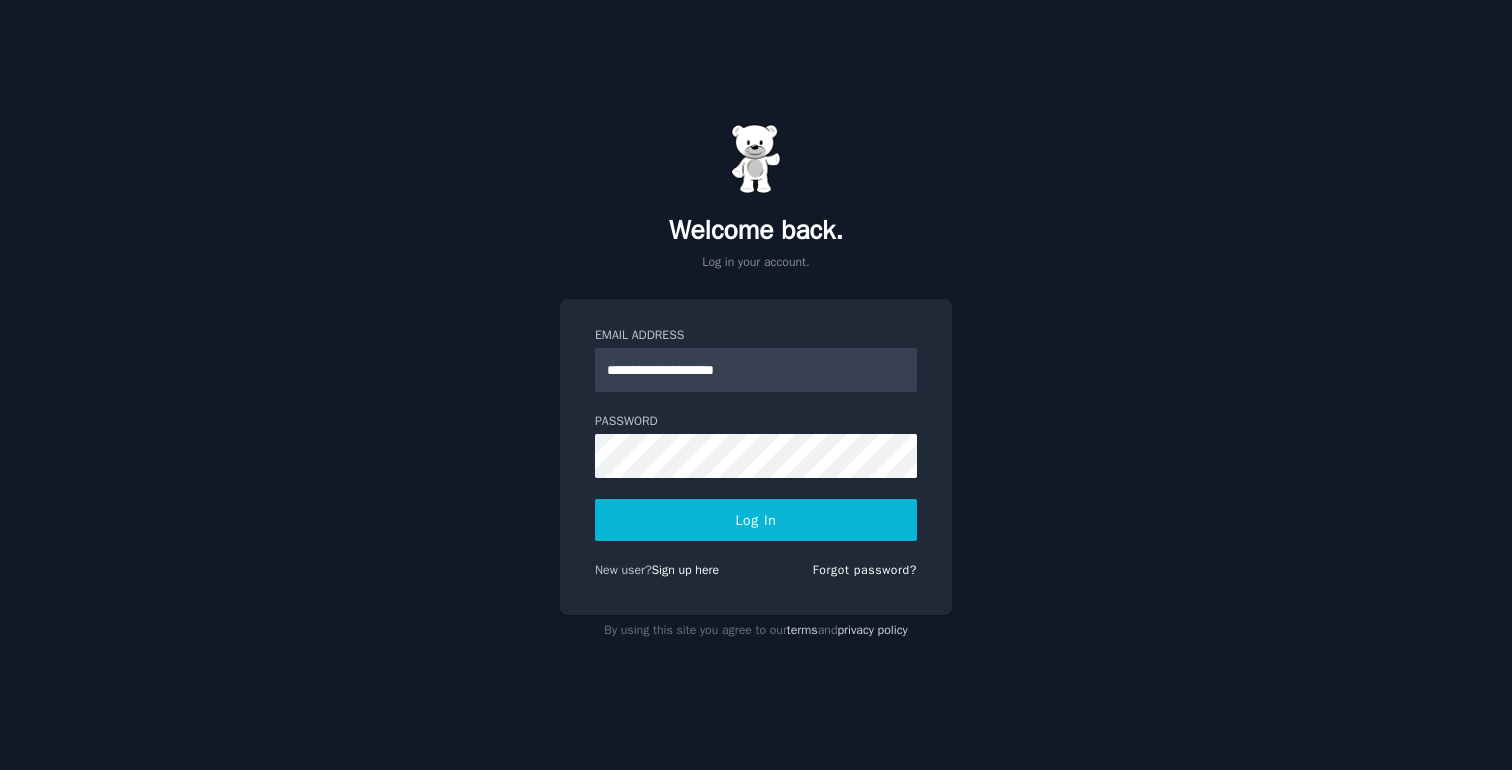 click on "Log In" at bounding box center (756, 520) 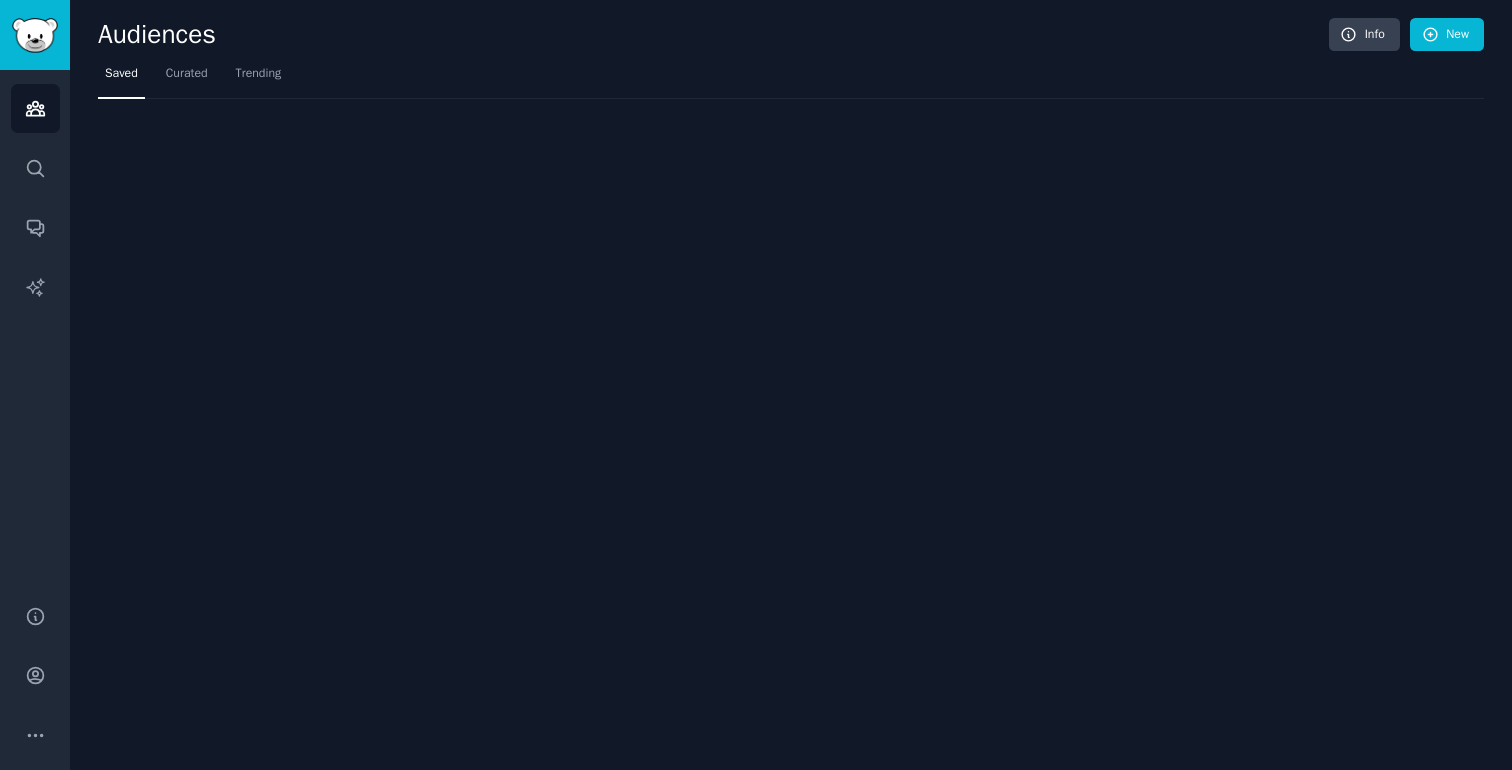 scroll, scrollTop: 0, scrollLeft: 0, axis: both 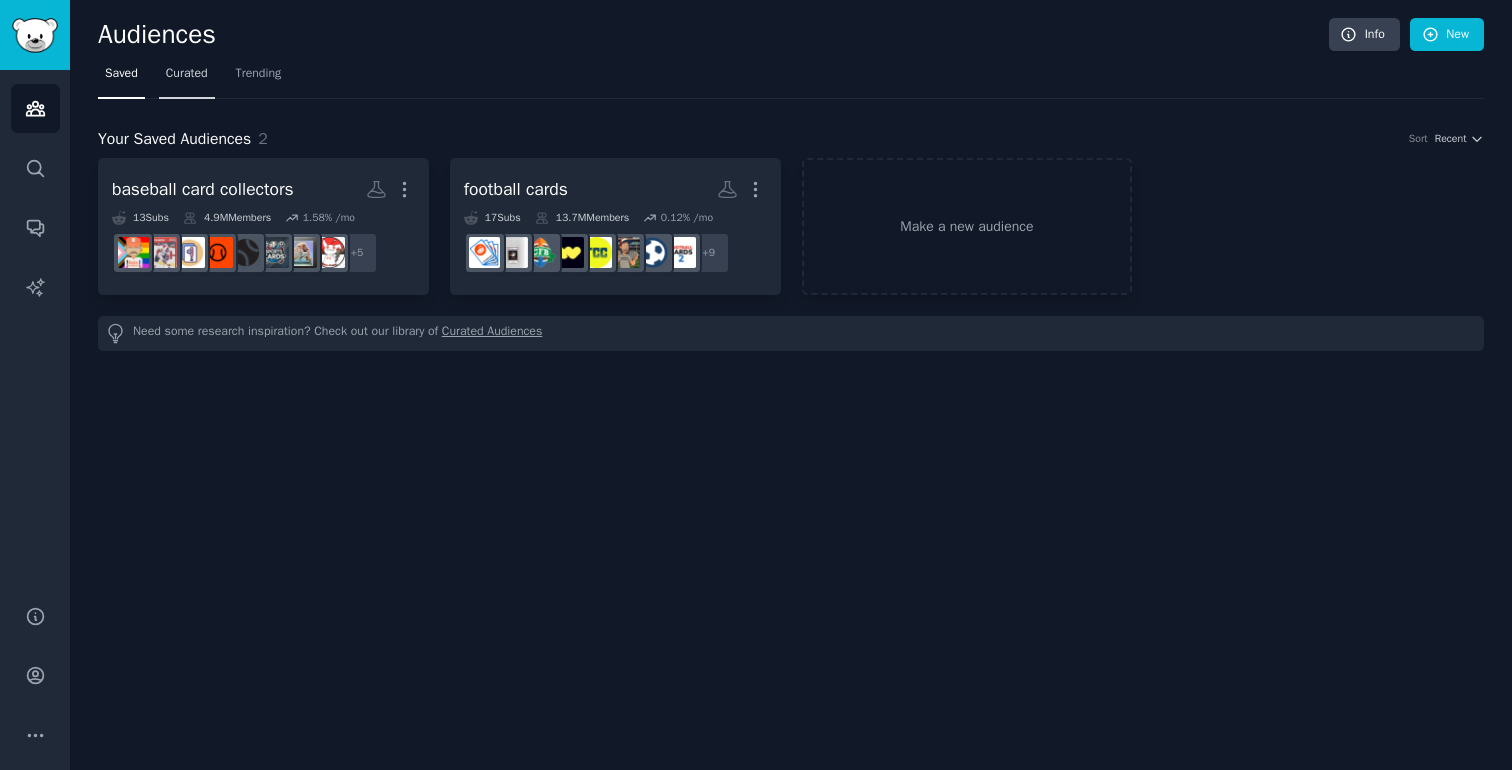 click on "Curated" at bounding box center (187, 74) 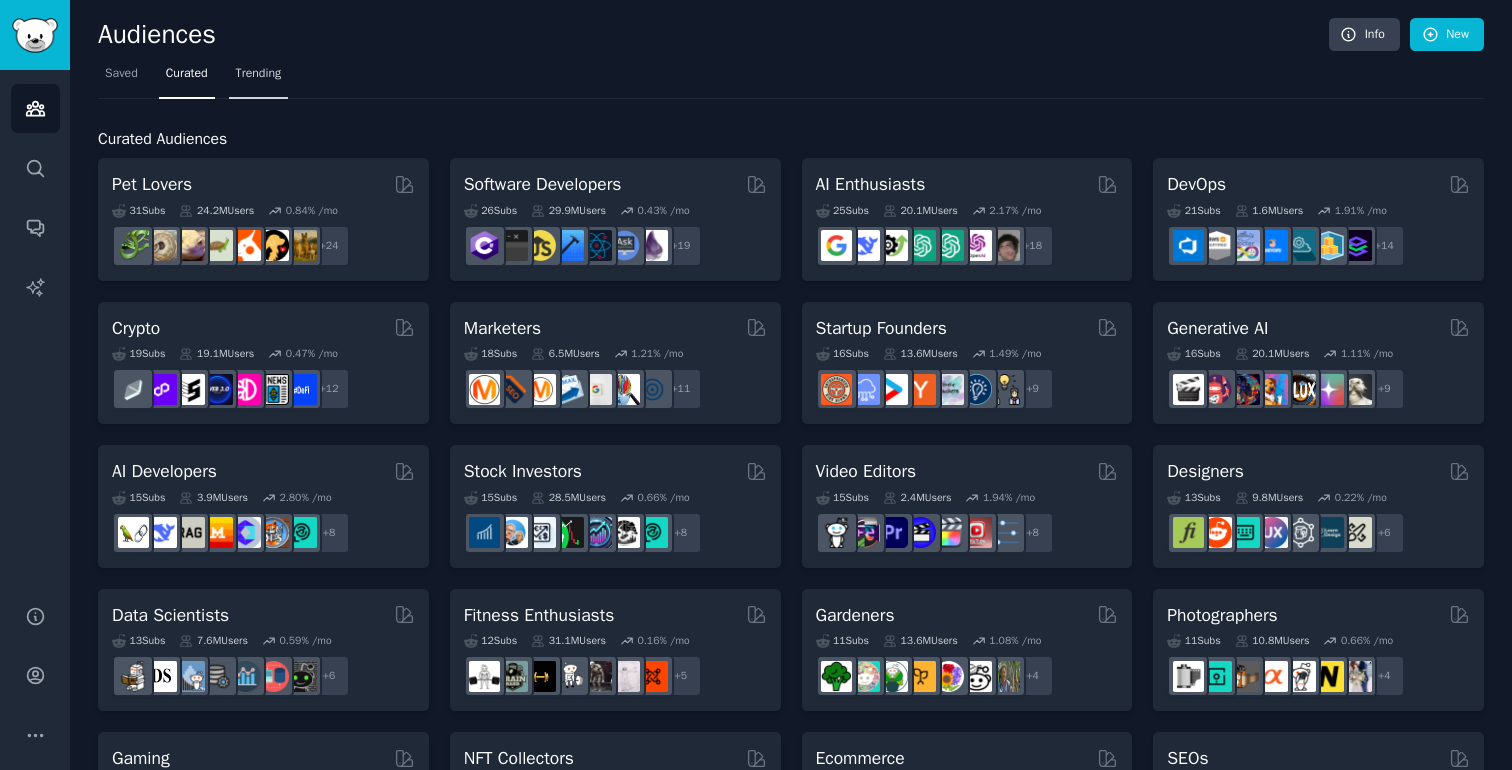 click on "Trending" at bounding box center [259, 78] 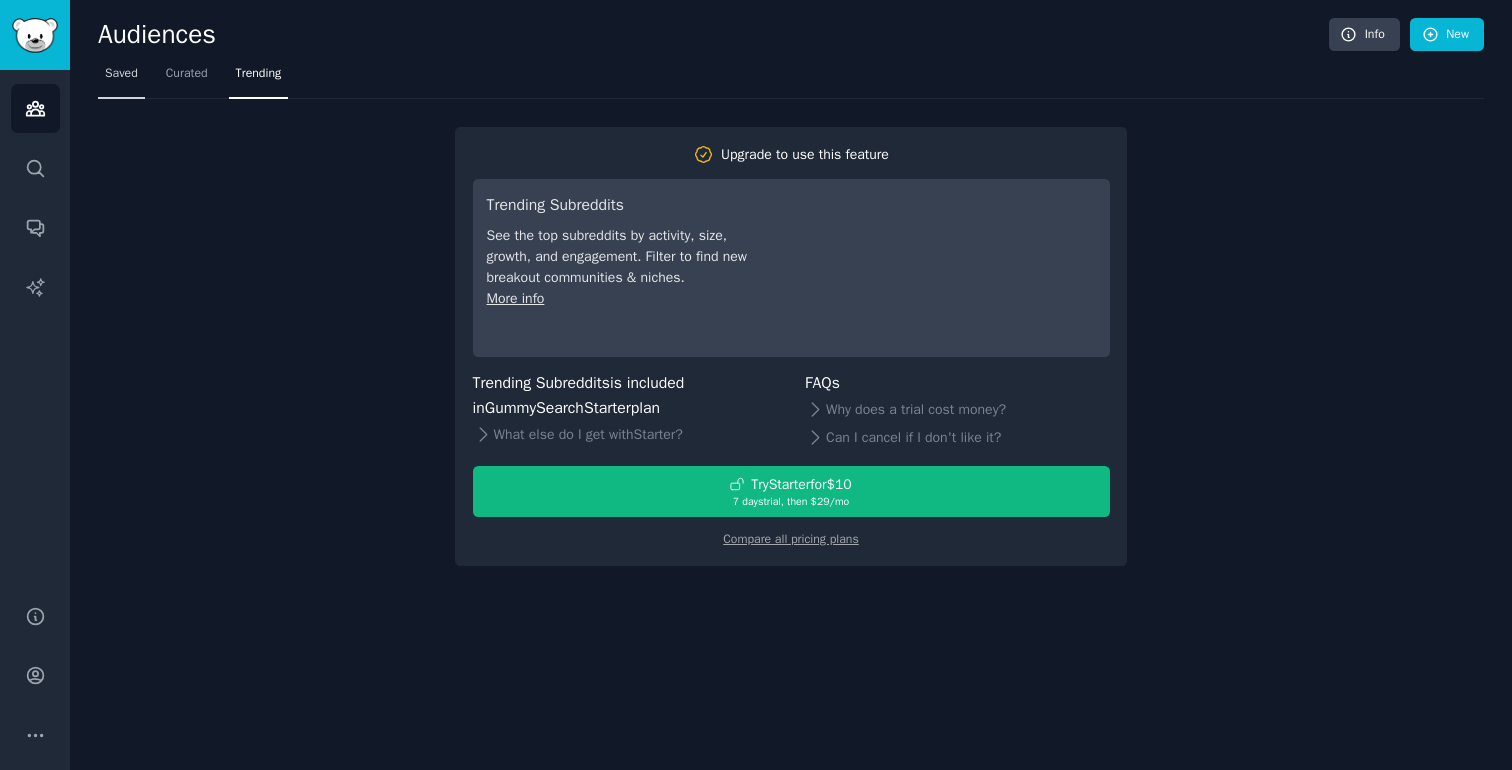 click on "Saved" at bounding box center [121, 78] 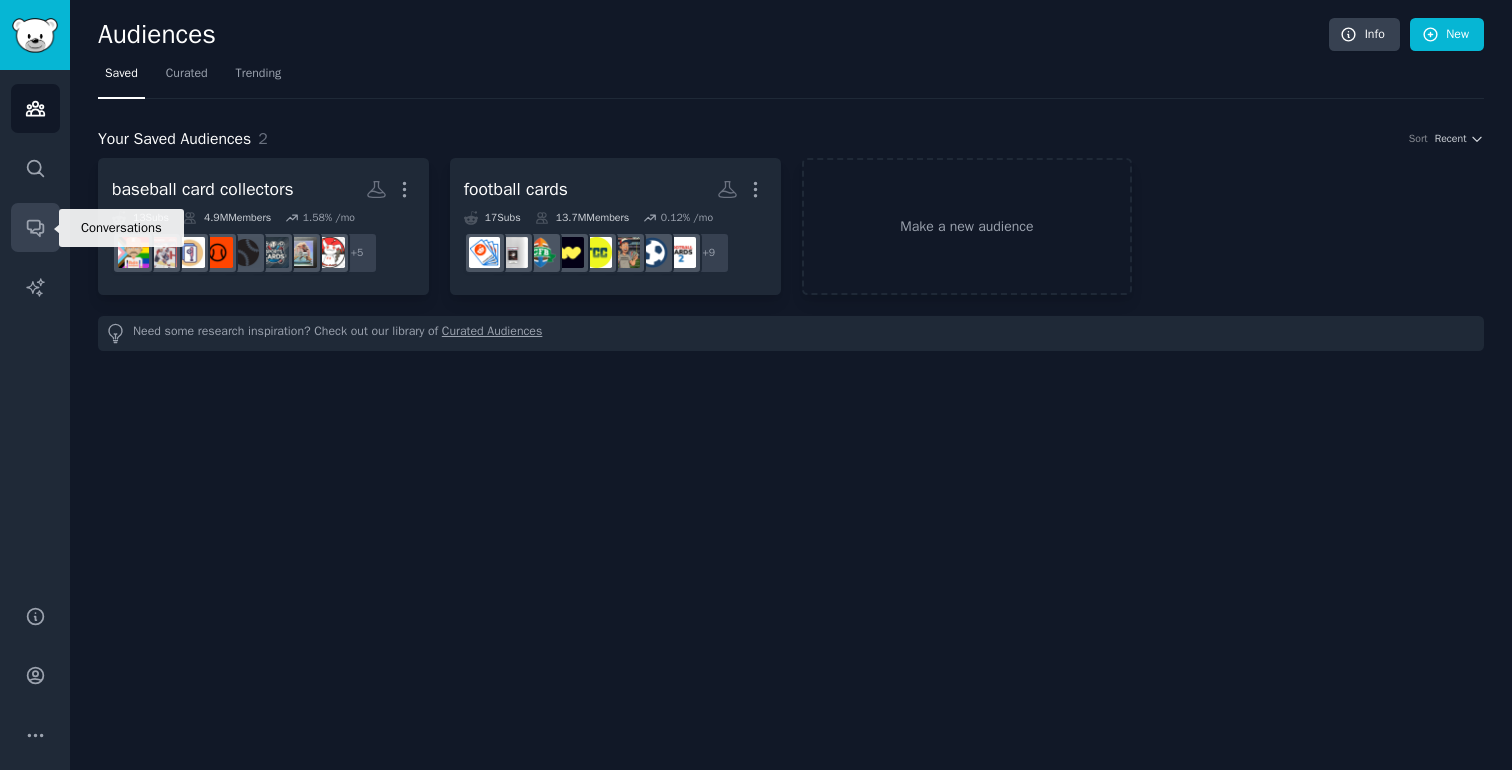 click 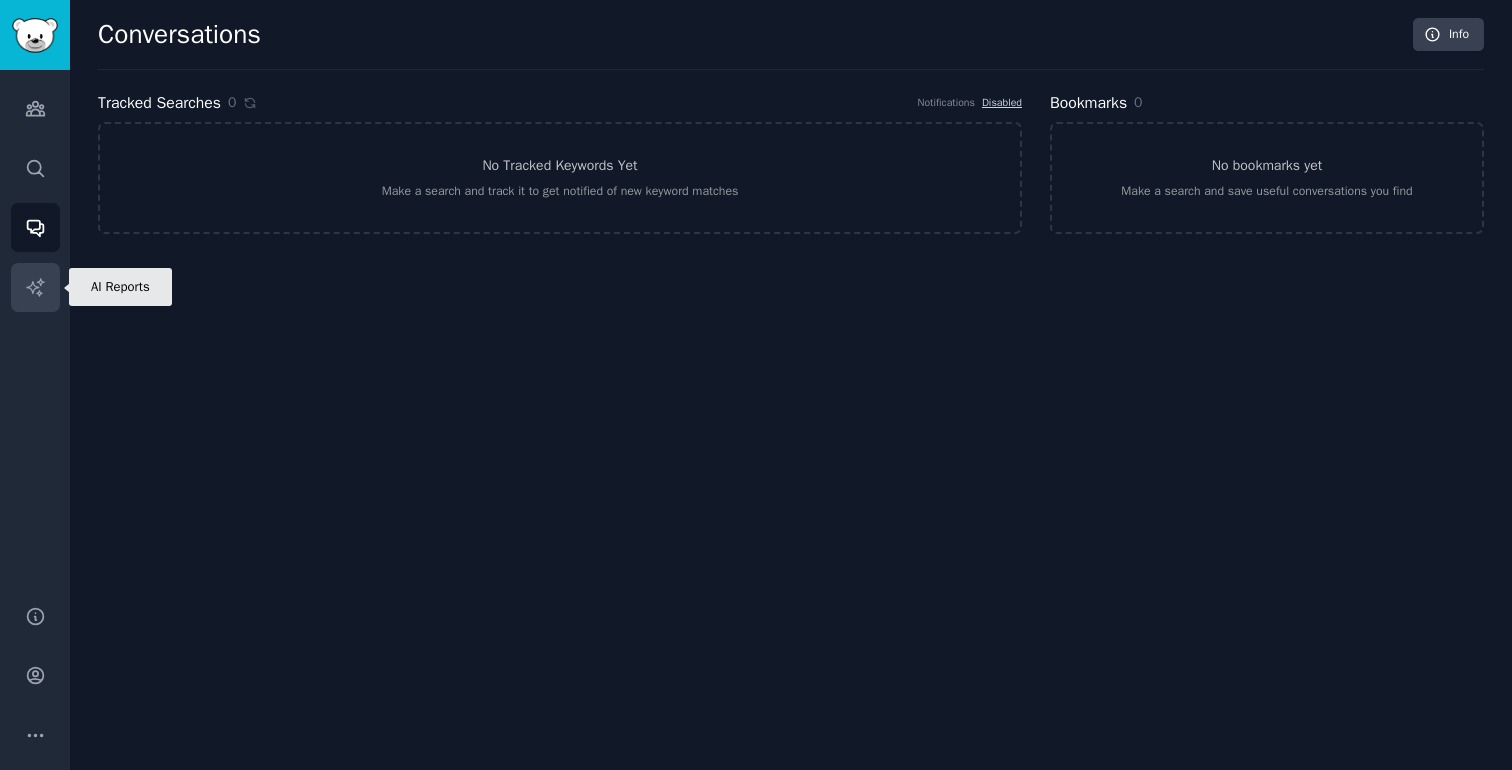 click on "AI Reports" at bounding box center (35, 287) 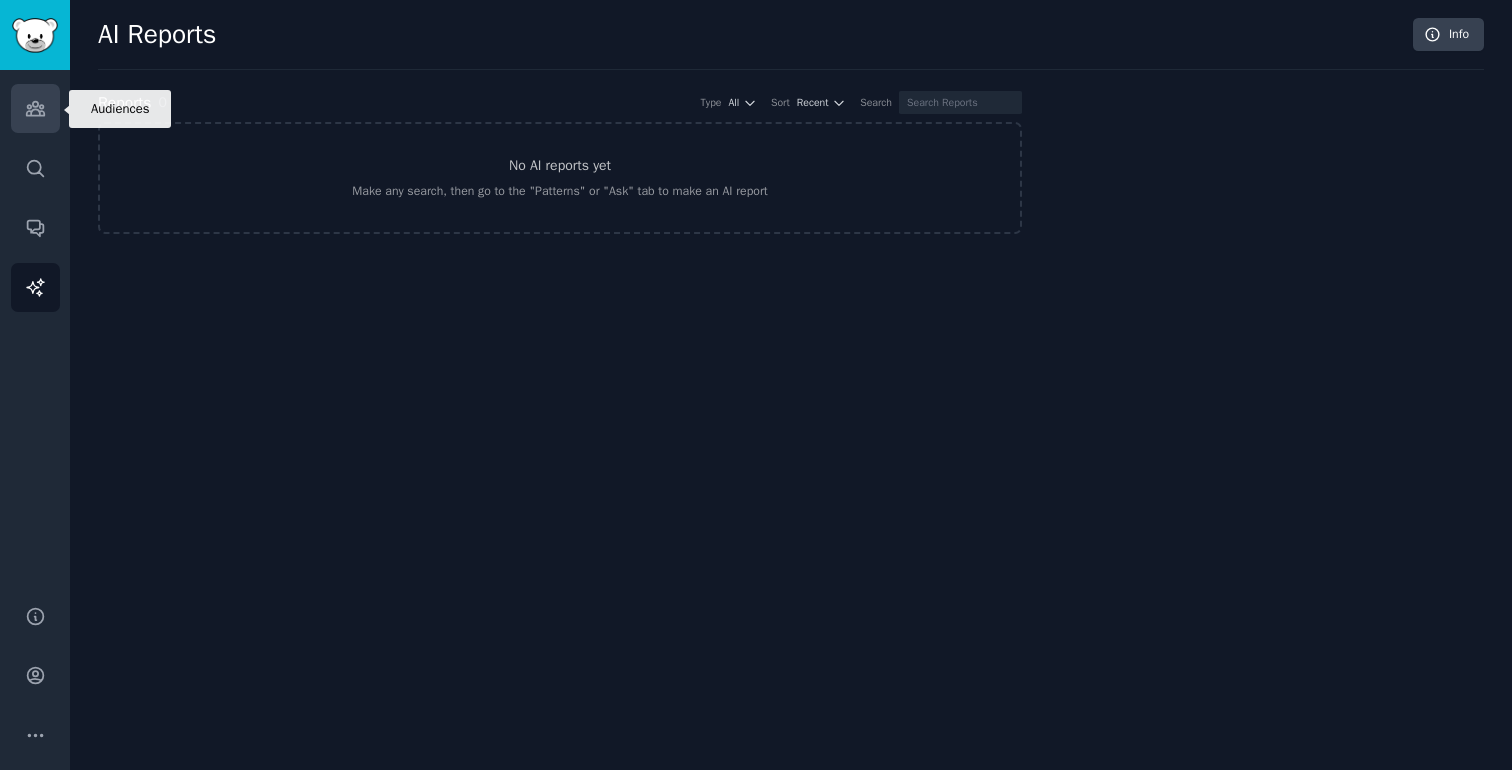 click 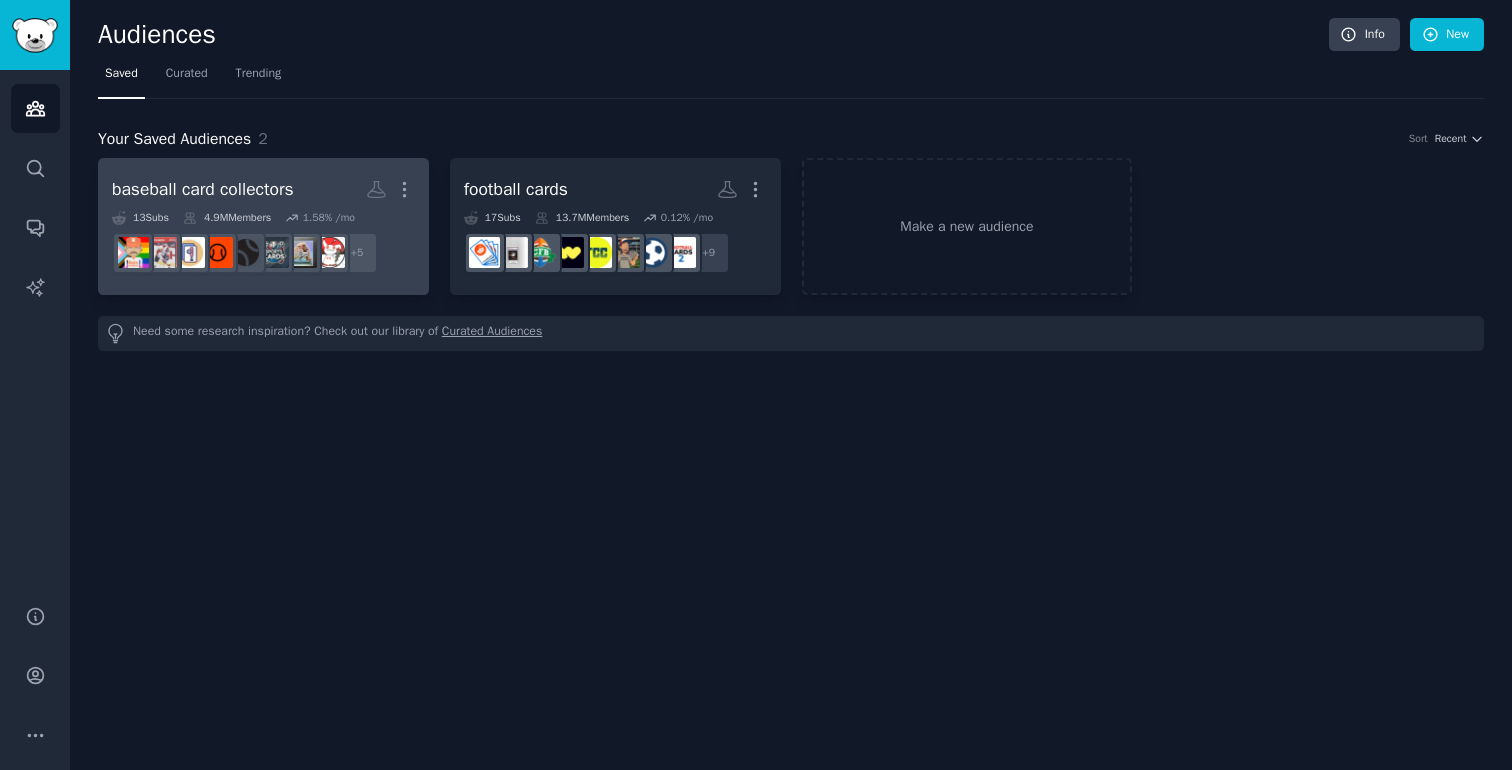 click on "baseball card collectors More" at bounding box center (263, 189) 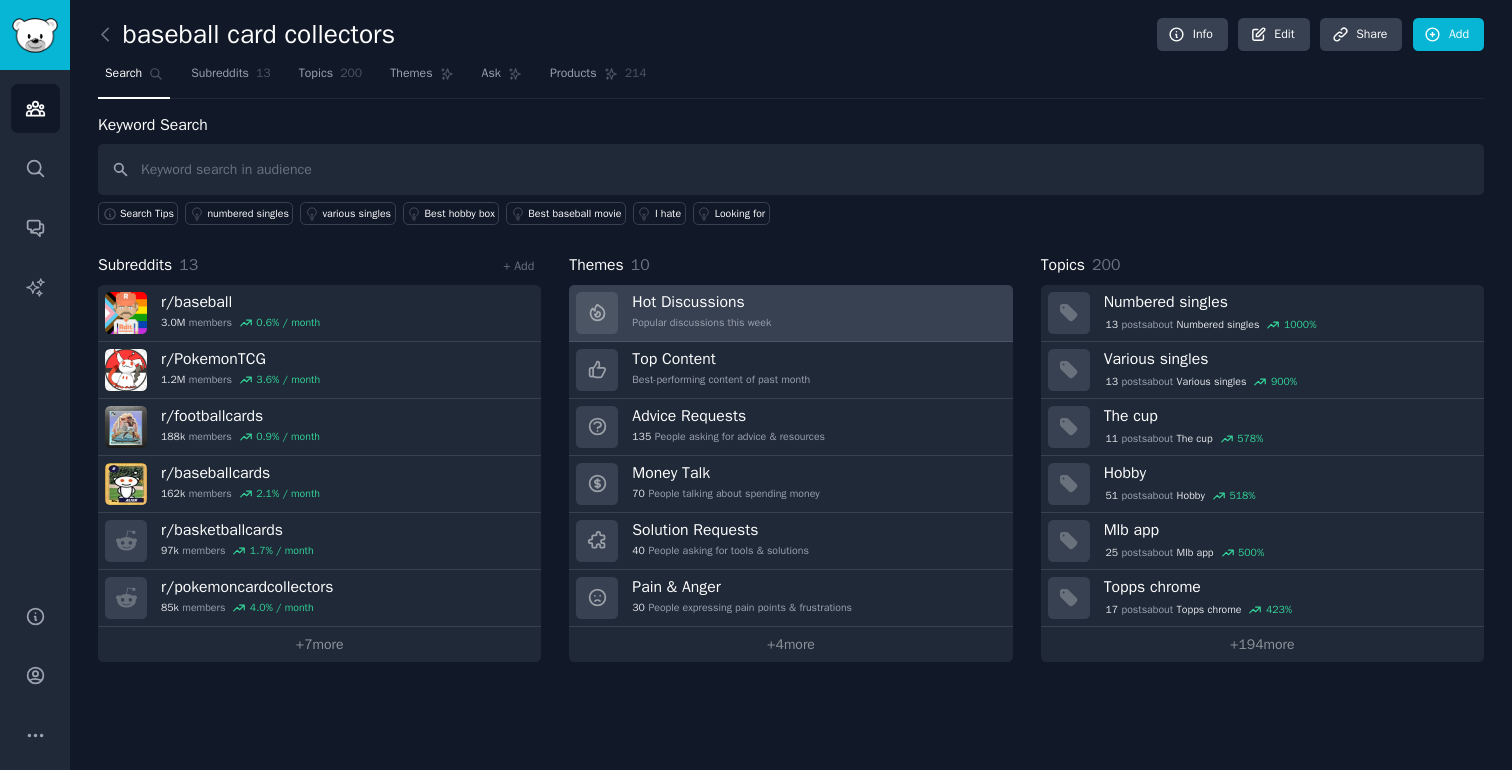 click on "Hot Discussions Popular discussions this week" at bounding box center (790, 313) 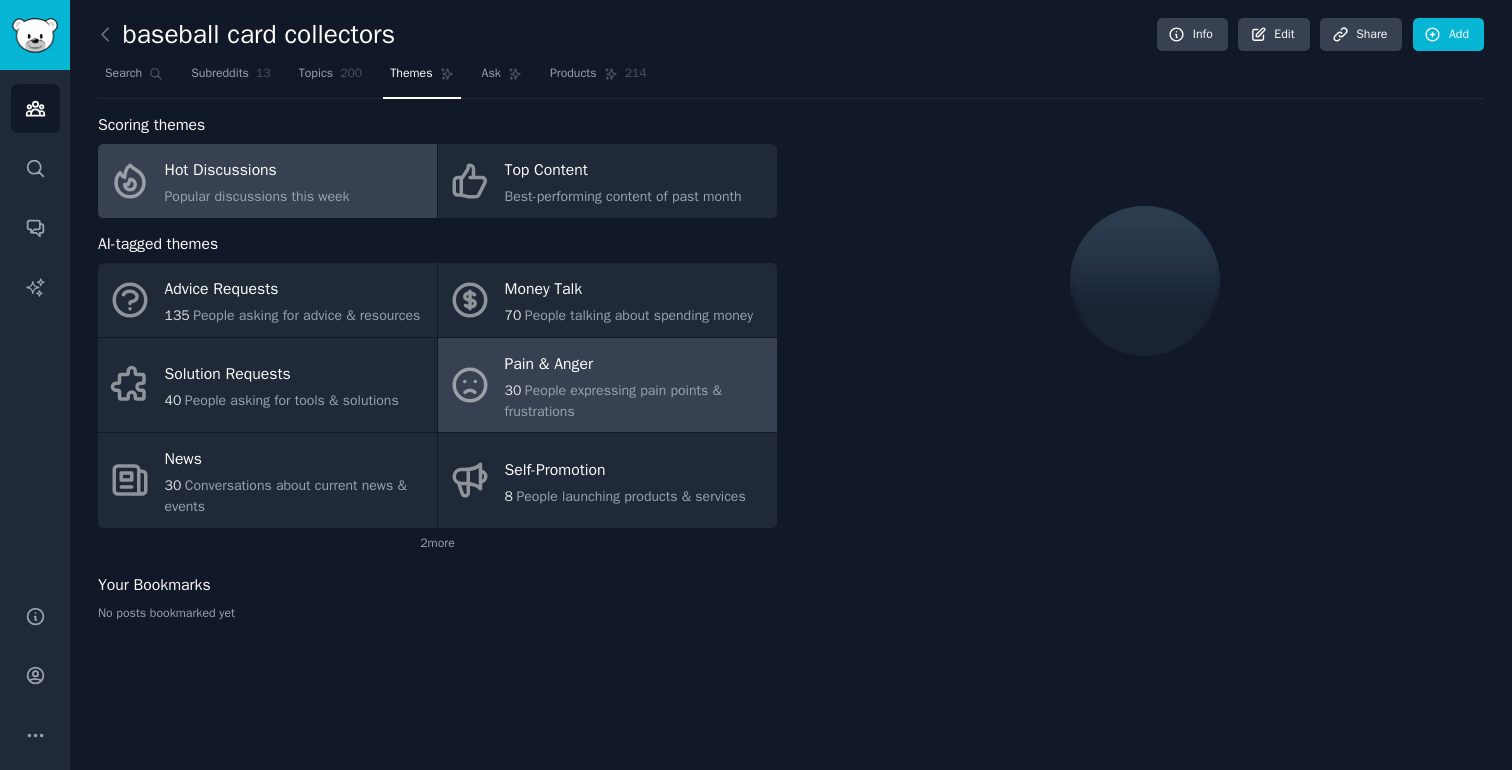 click on "Pain & Anger" at bounding box center [636, 364] 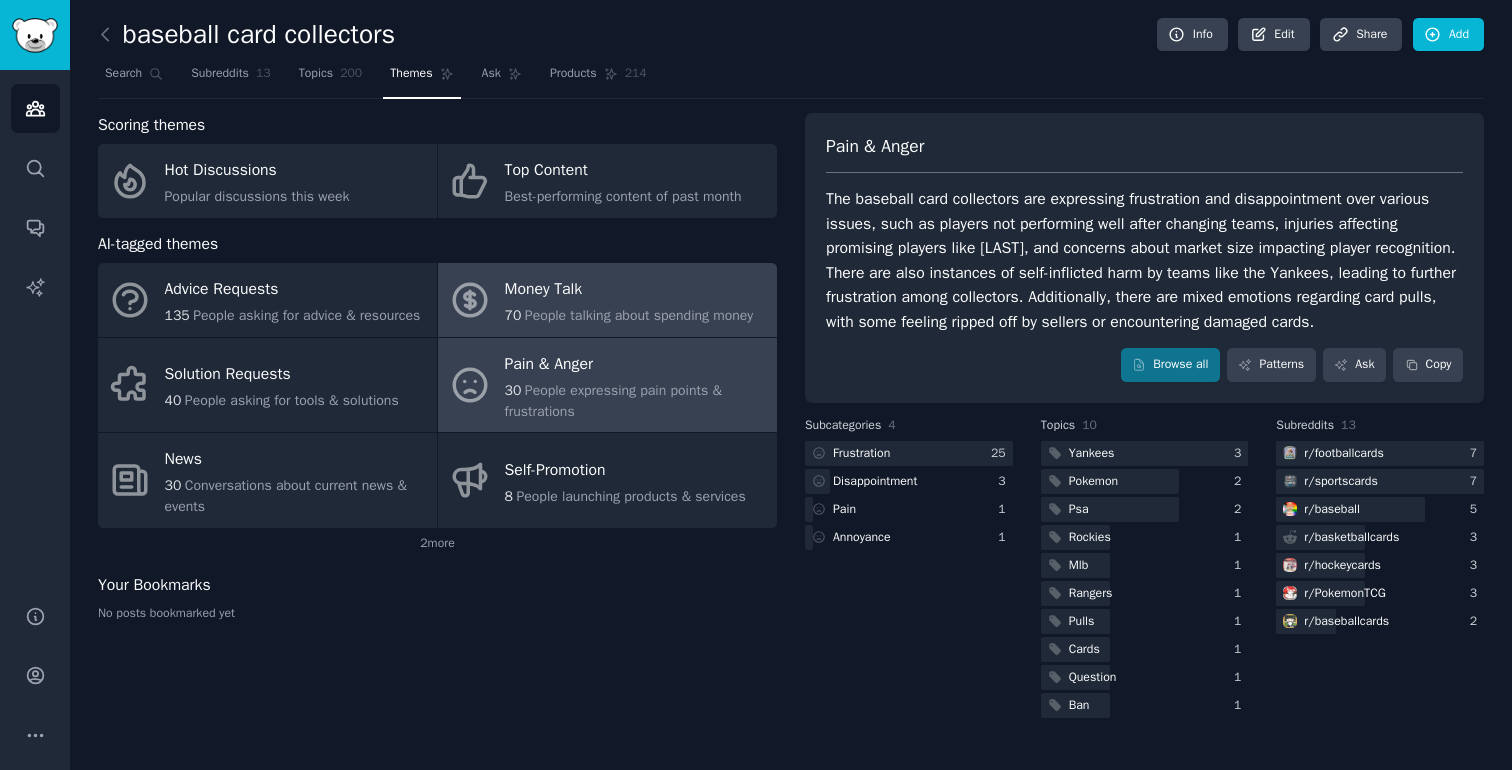 click on "70 People talking about spending money" at bounding box center [629, 315] 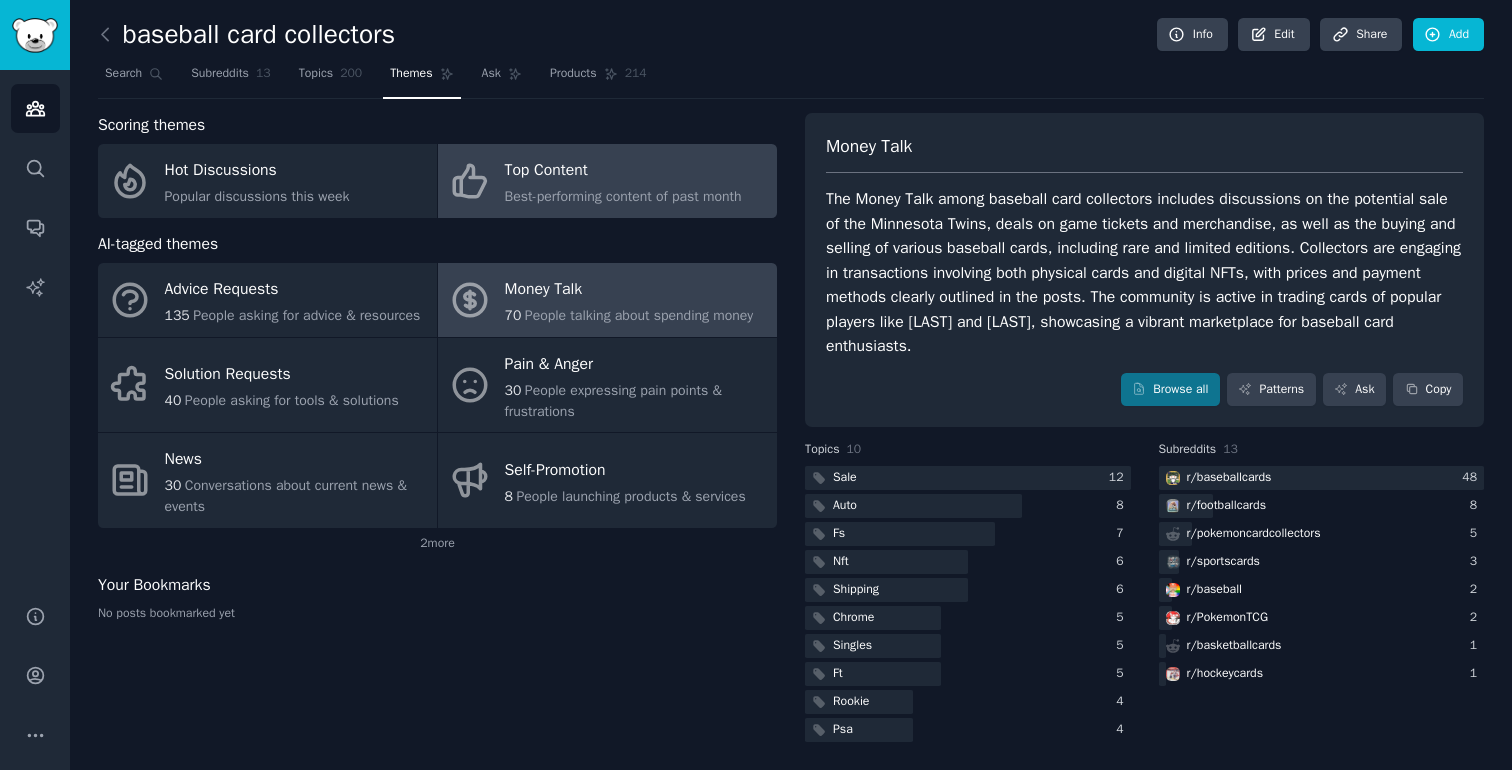 click on "Top Content" at bounding box center (623, 171) 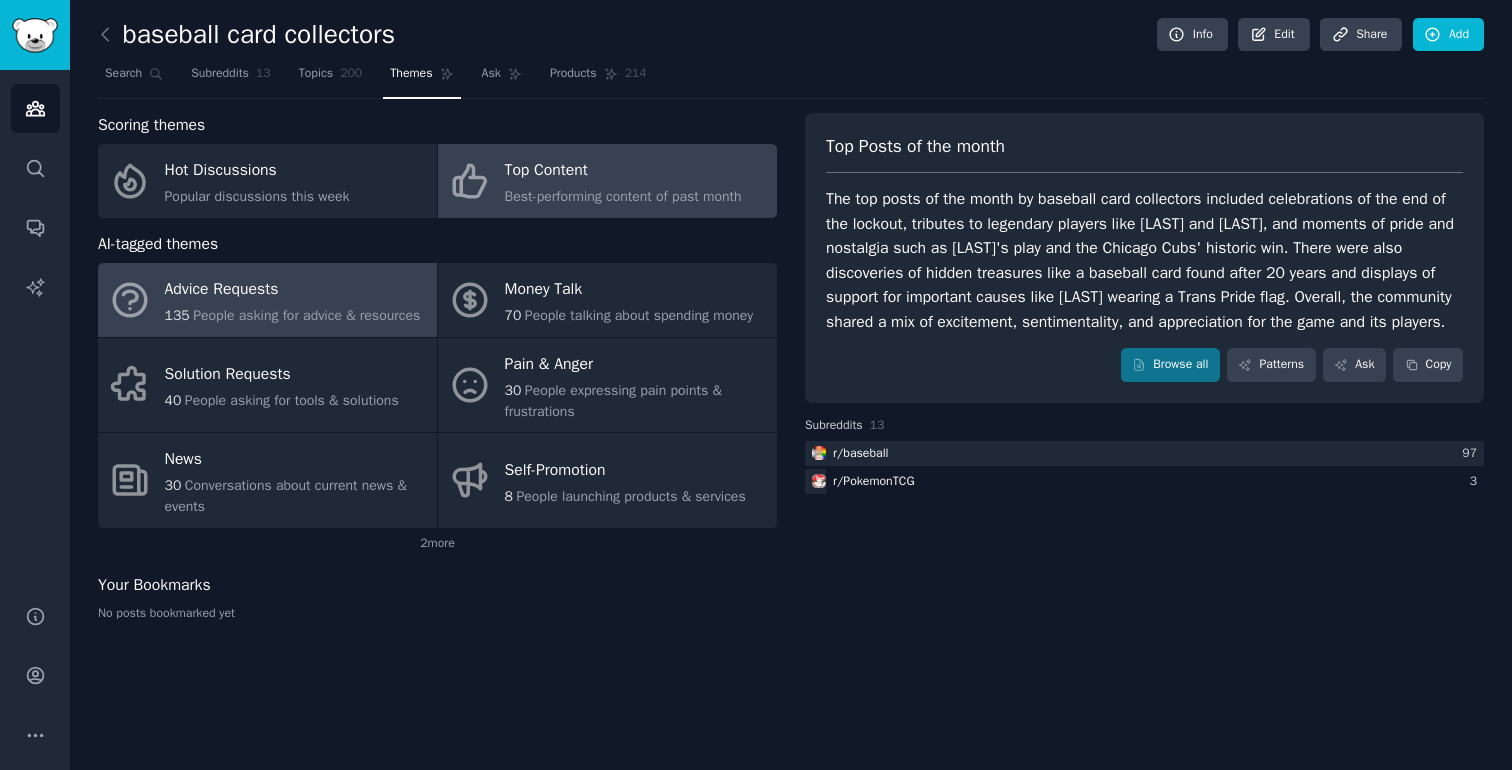 click on "Advice Requests" at bounding box center (293, 290) 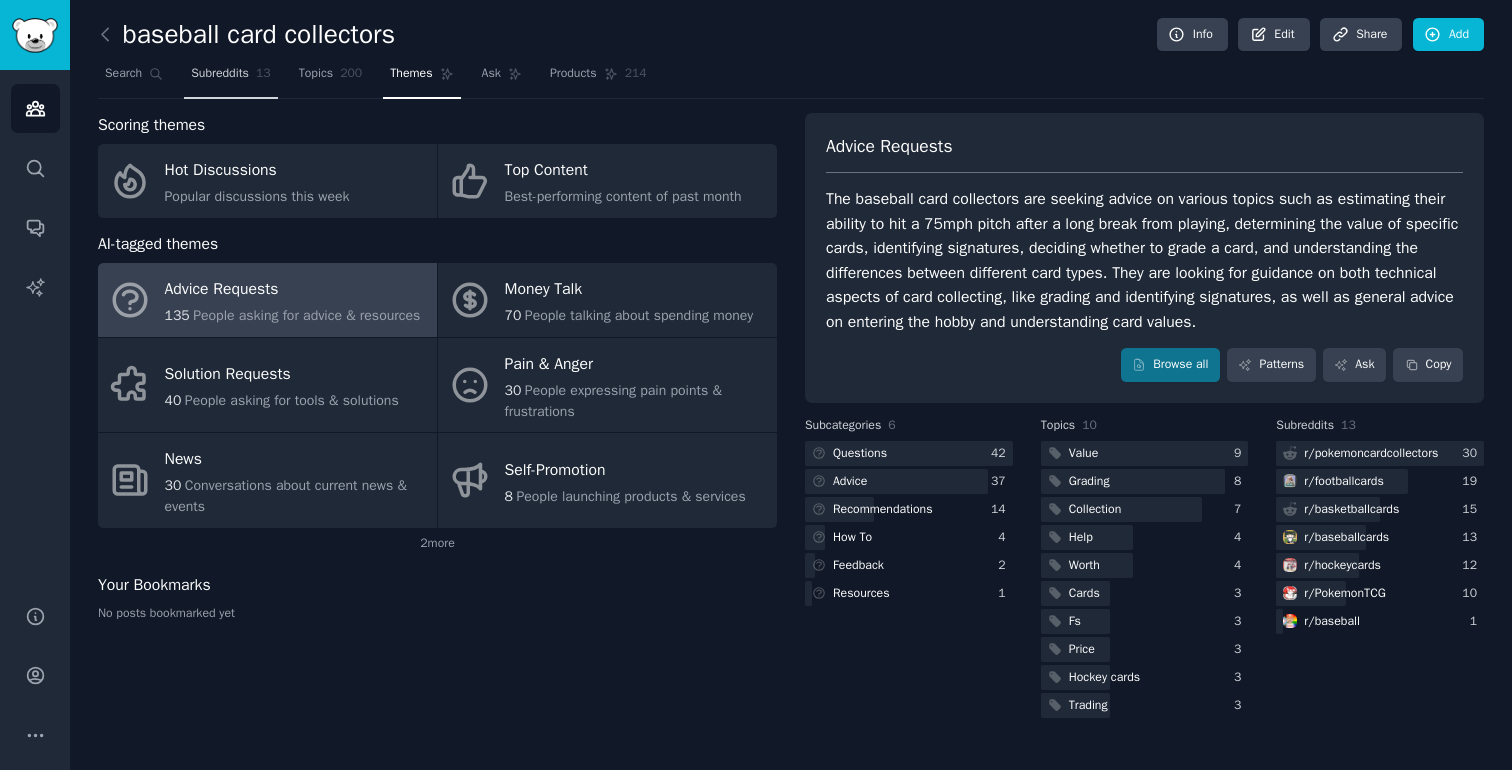click on "Subreddits" at bounding box center (220, 74) 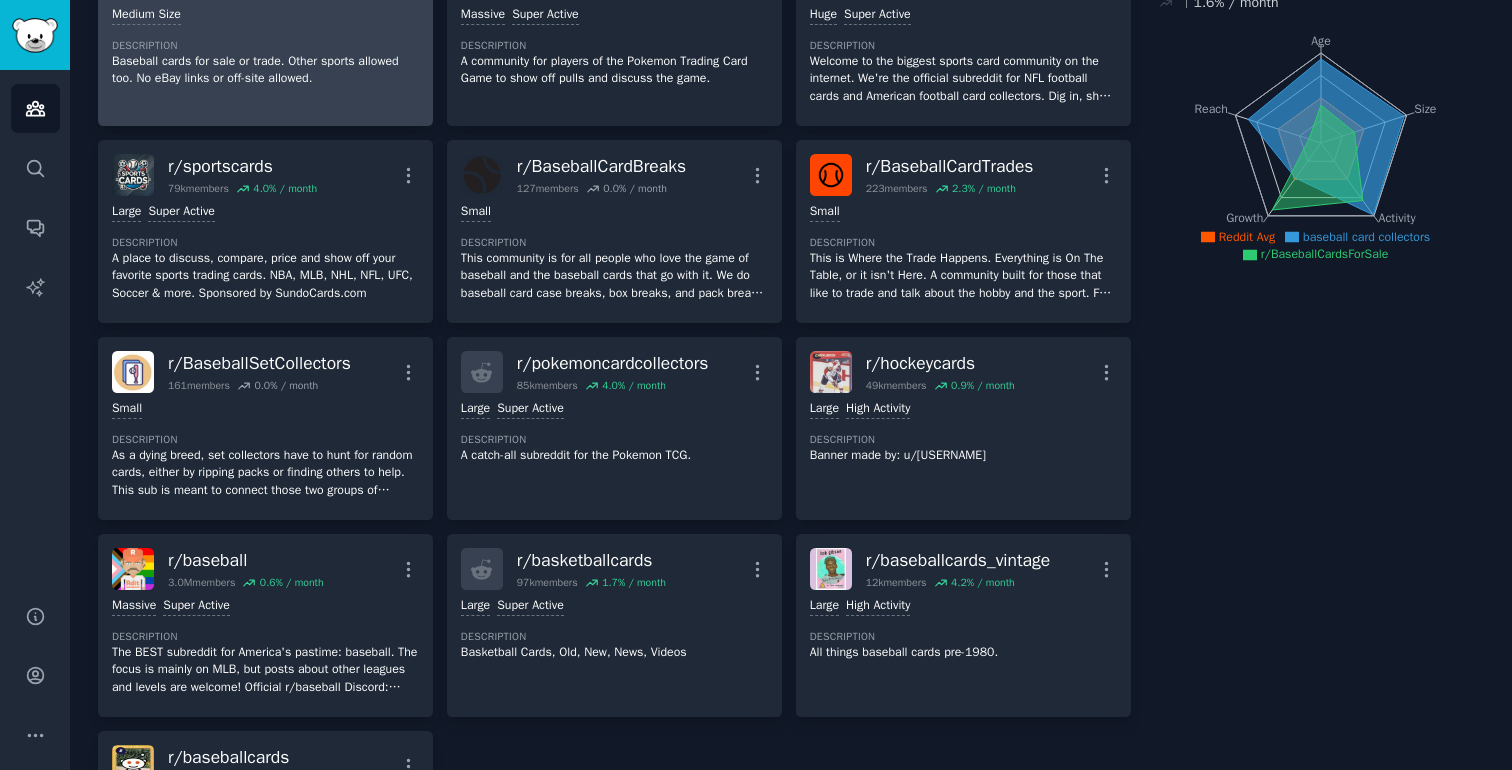 scroll, scrollTop: 206, scrollLeft: 0, axis: vertical 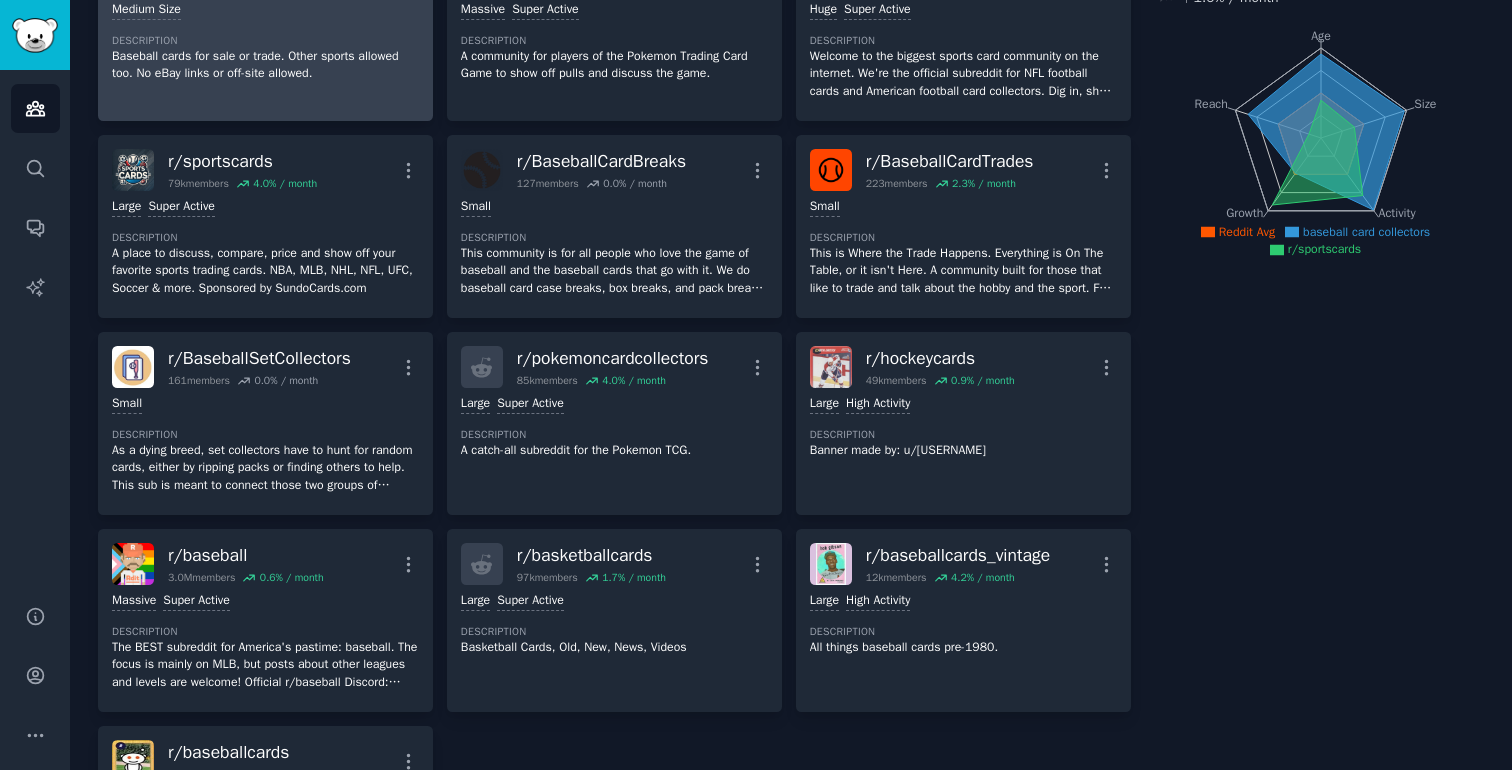 click on "Description" at bounding box center (265, 238) 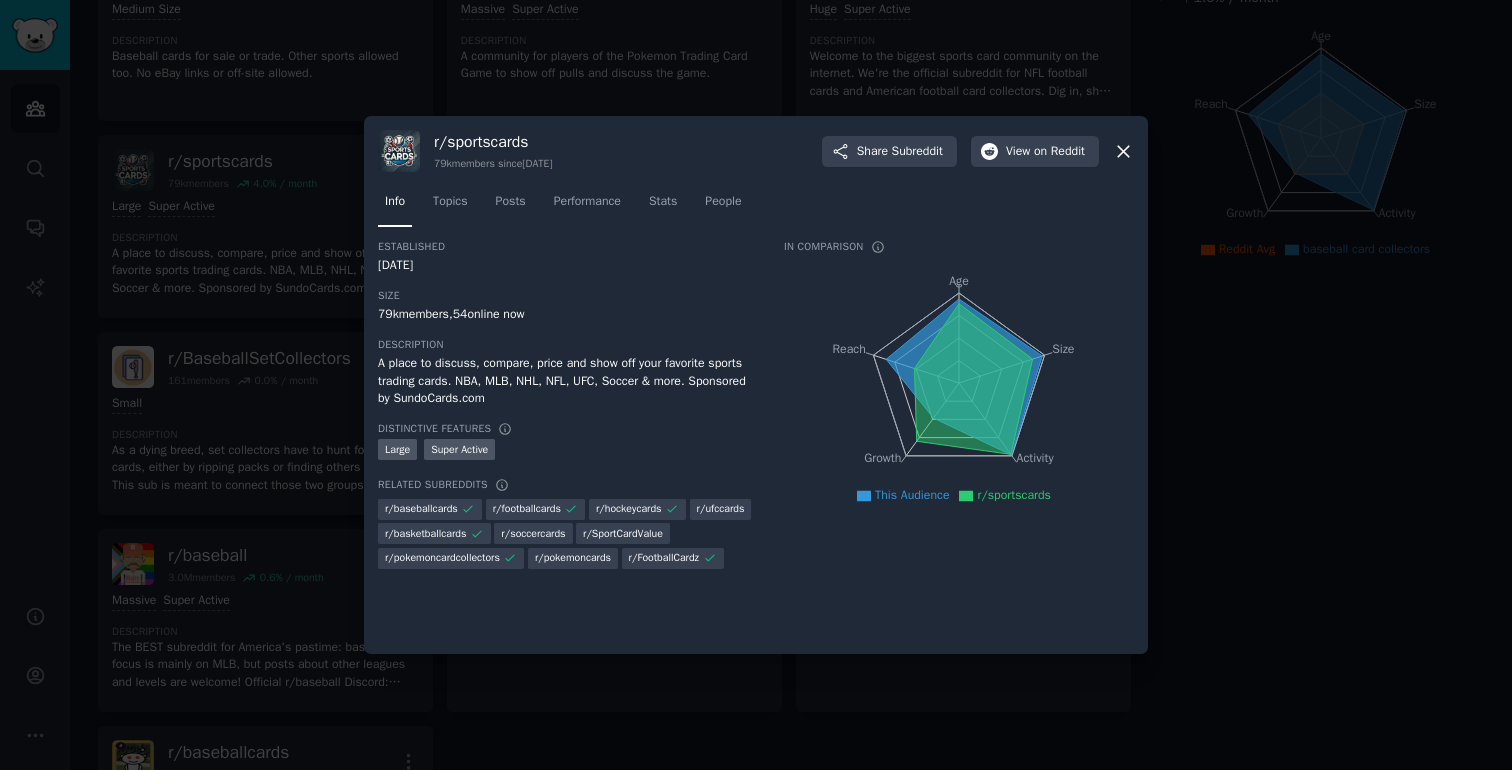 click at bounding box center (756, 385) 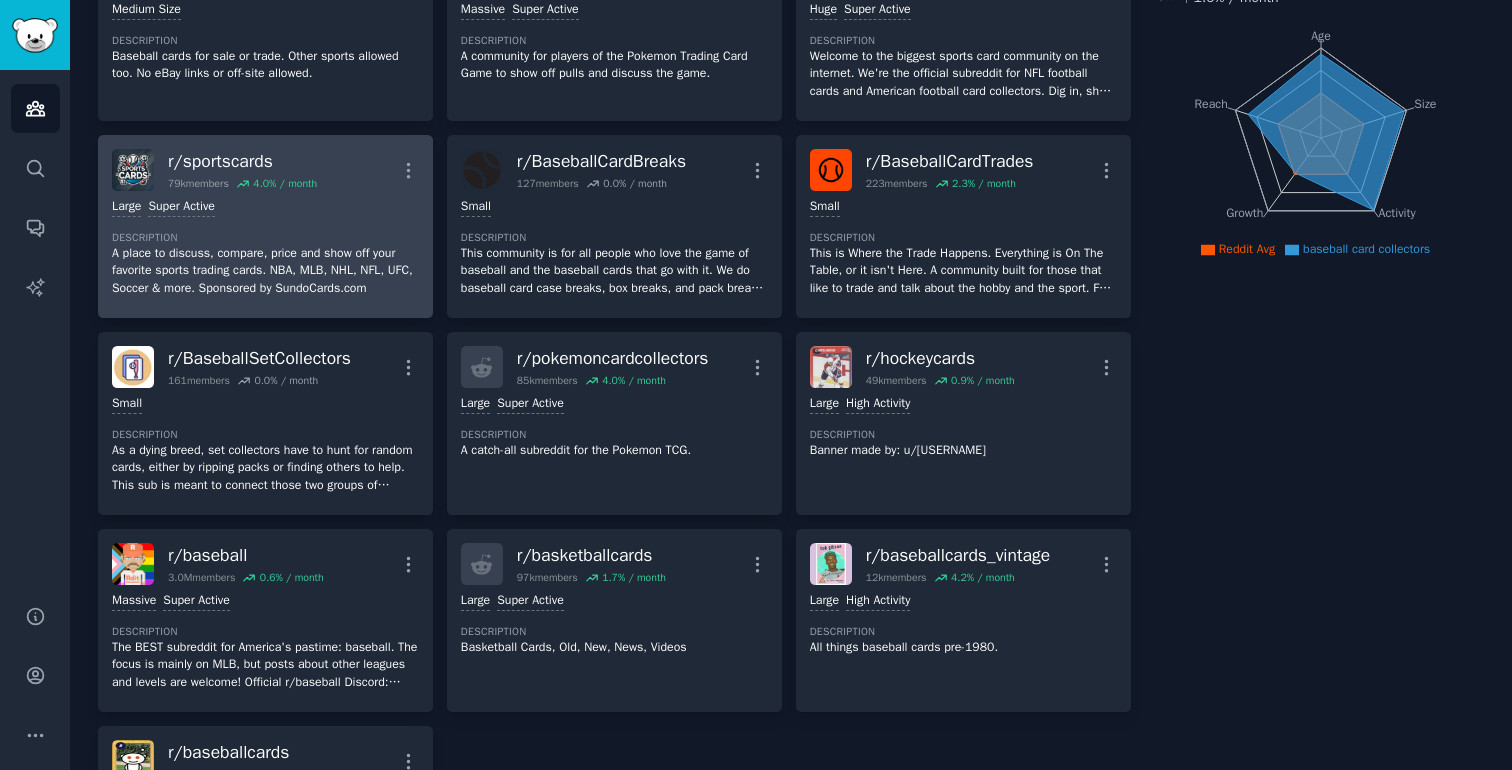 click on "A place to discuss, compare, price and show off your favorite sports trading cards. NBA, MLB, NHL, NFL, UFC, Soccer & more. Sponsored by SundoCards.com" at bounding box center (265, 271) 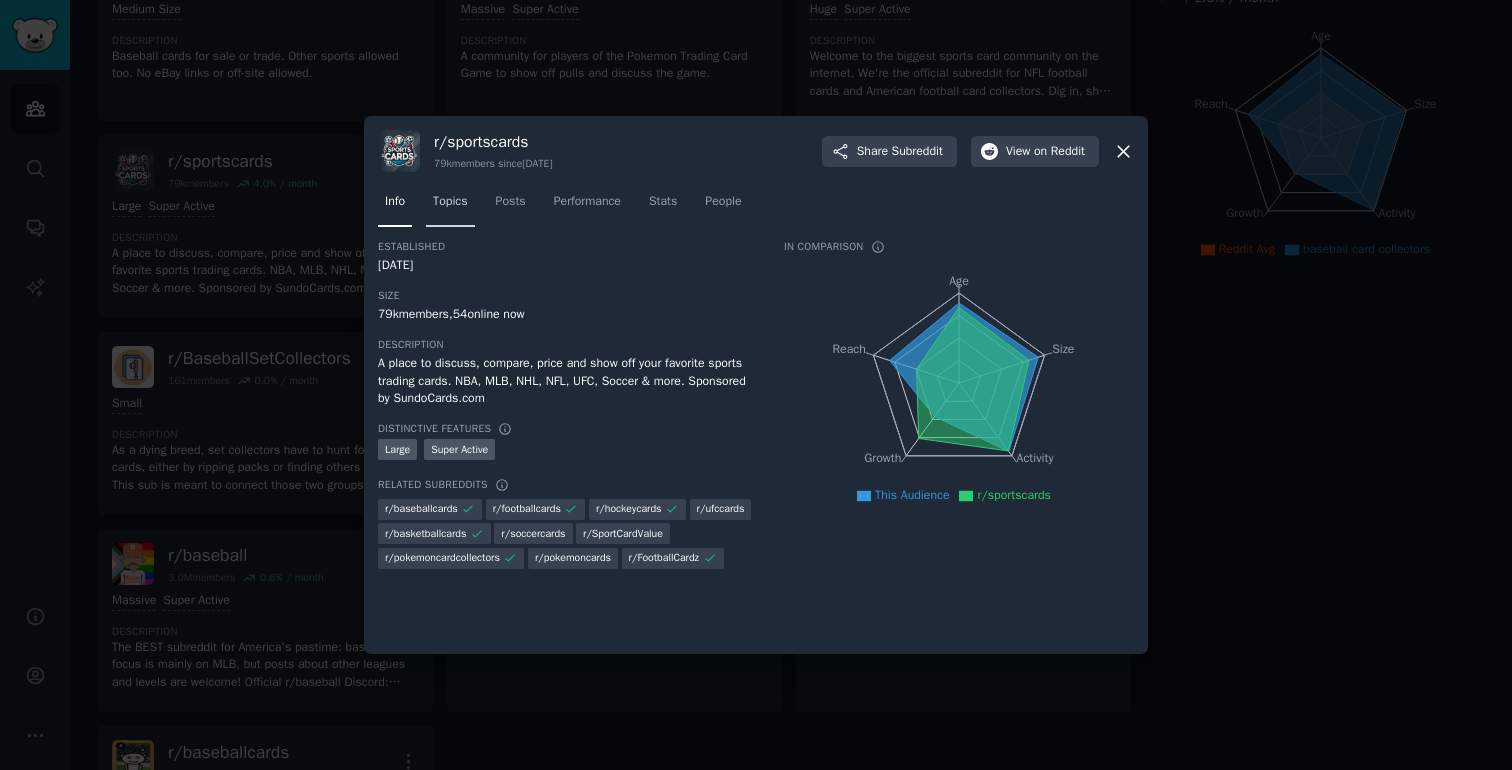 click on "Topics" at bounding box center [450, 206] 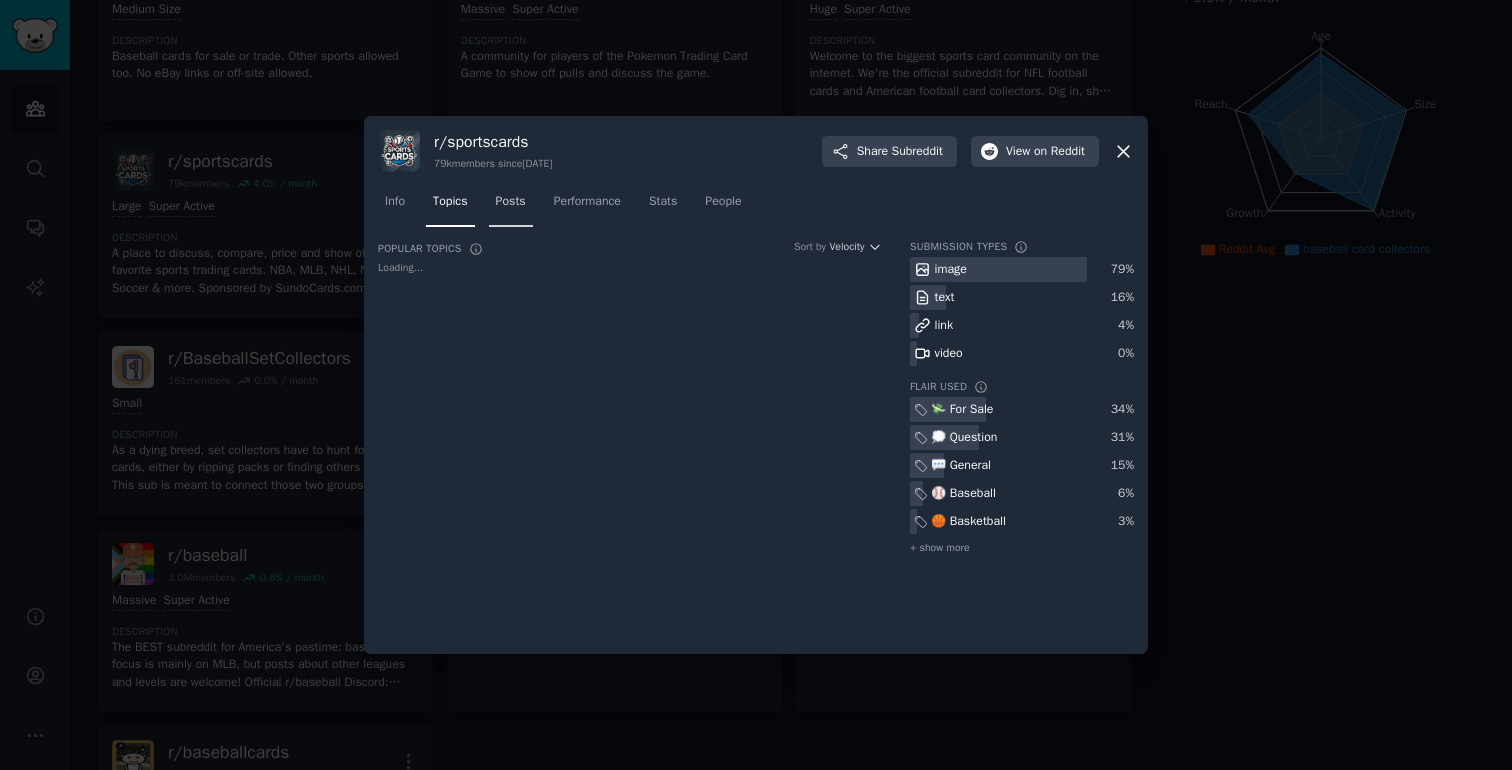 click on "Posts" at bounding box center (511, 206) 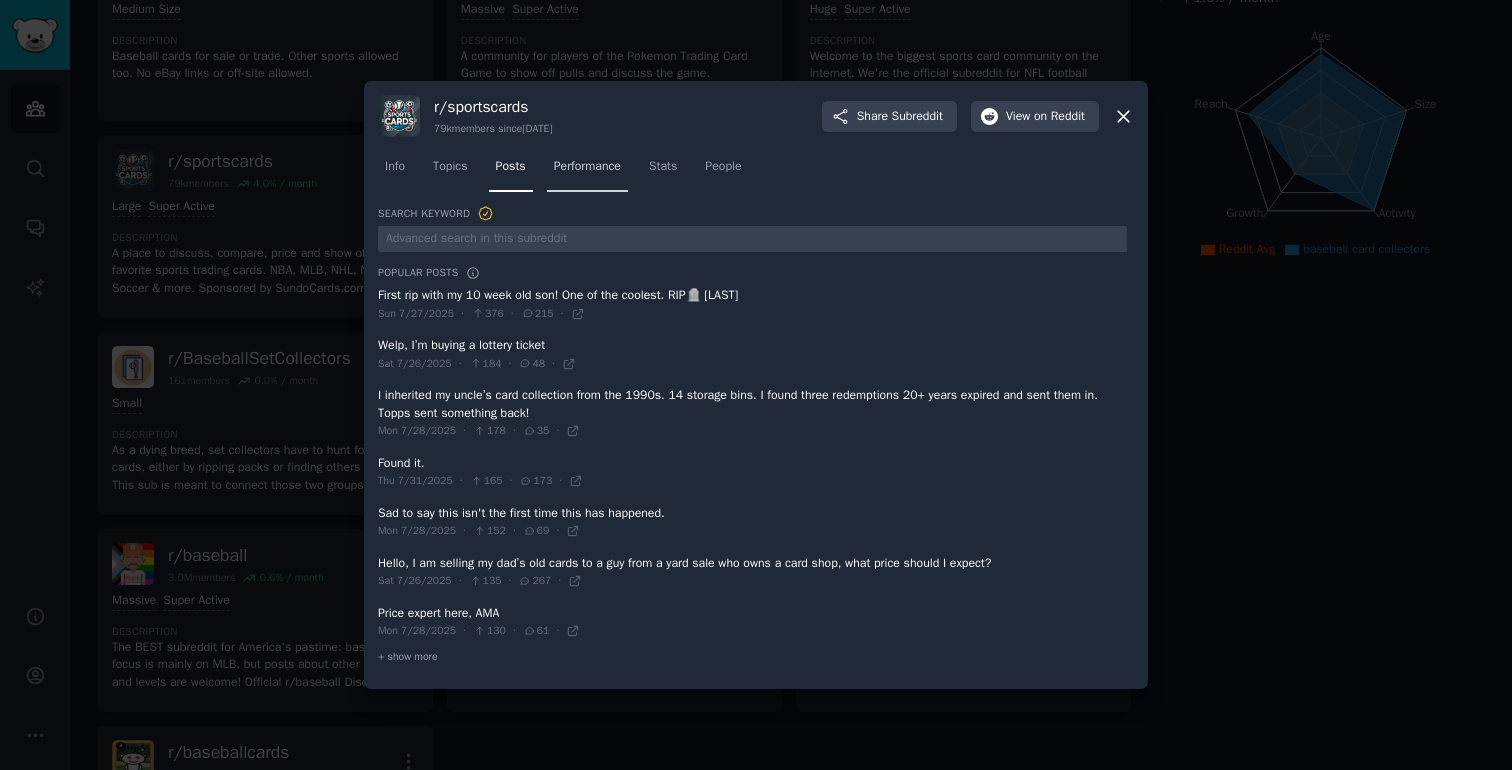 click on "Performance" at bounding box center (587, 167) 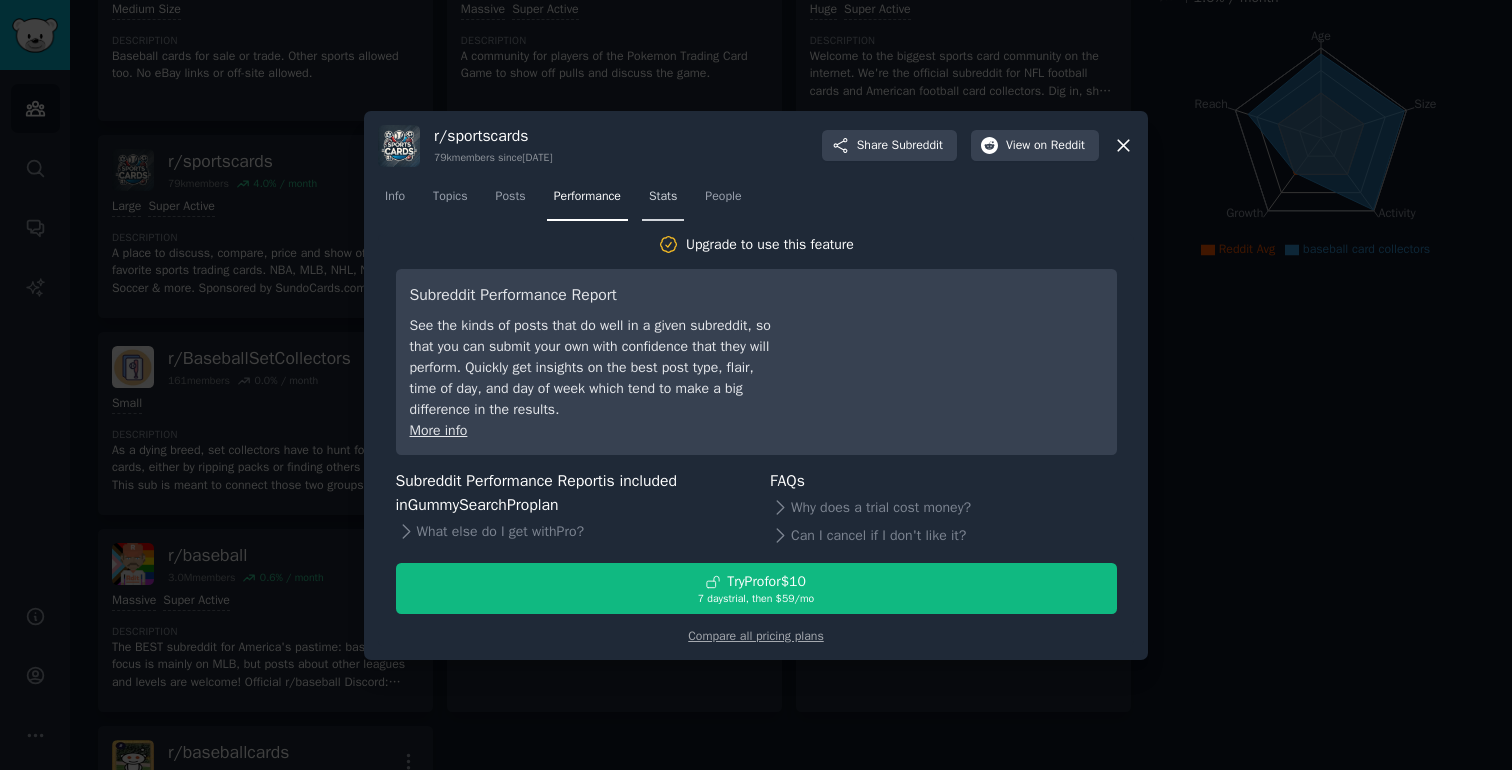 click on "Stats" at bounding box center [663, 201] 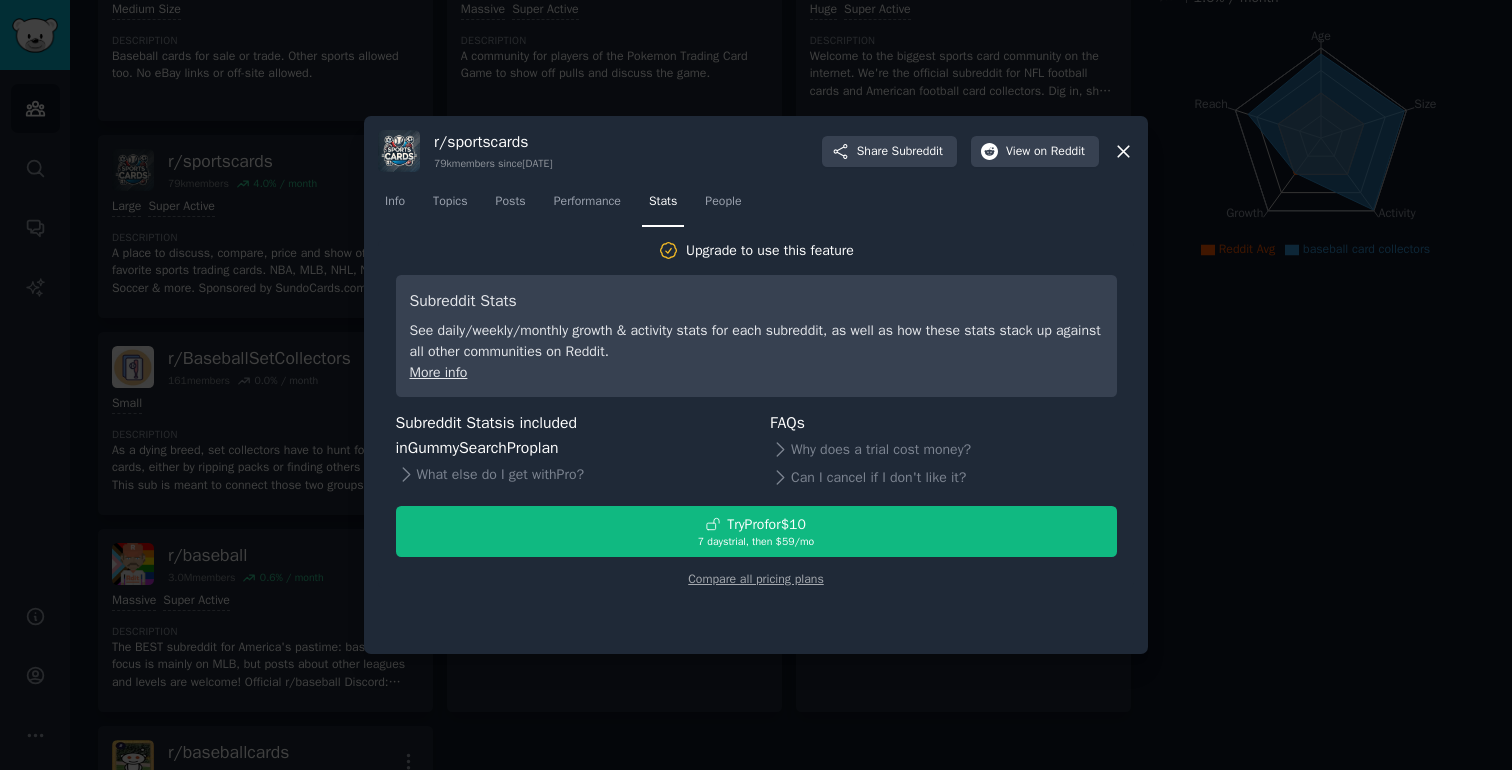 click on "Info Topics Posts Performance Stats People" 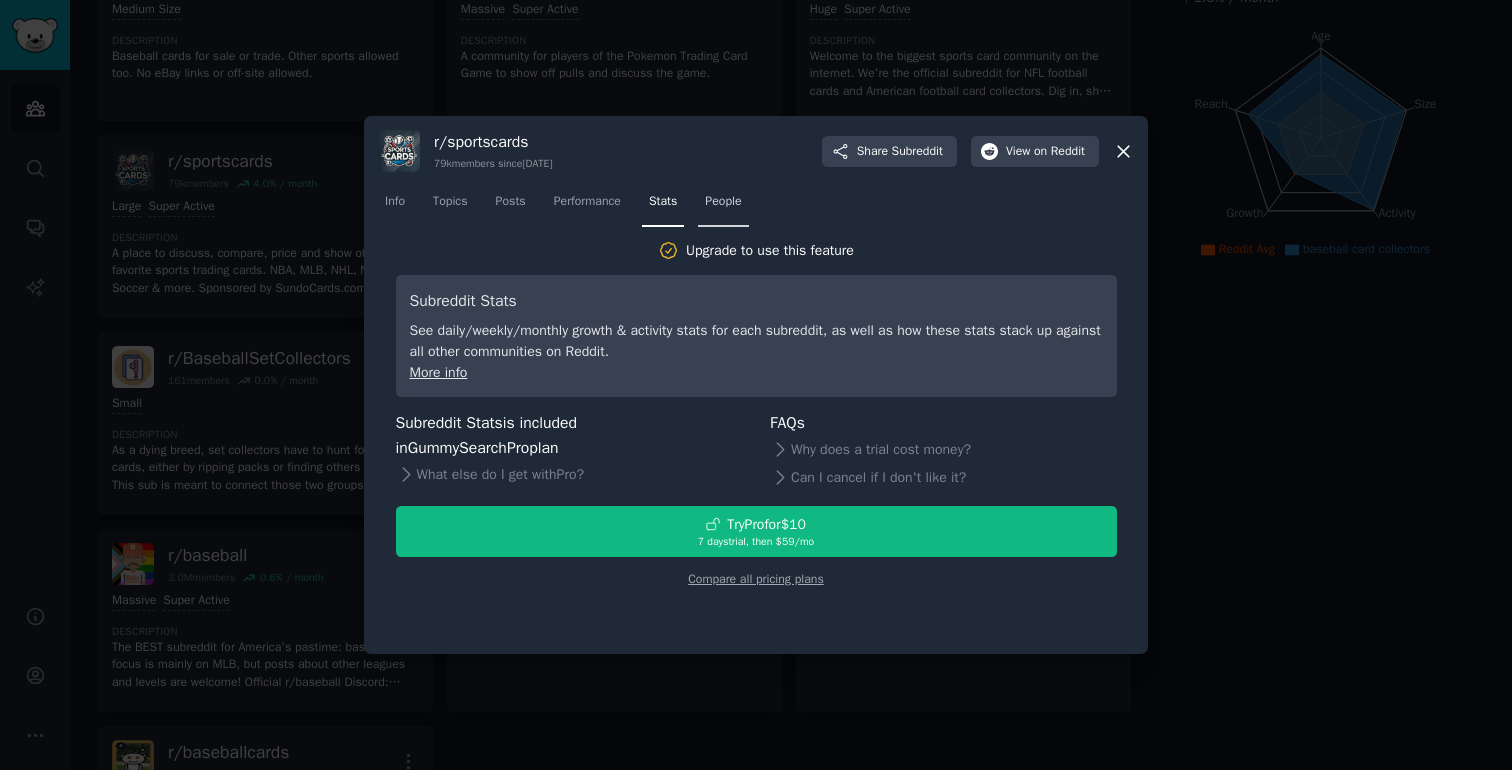click on "People" at bounding box center [723, 202] 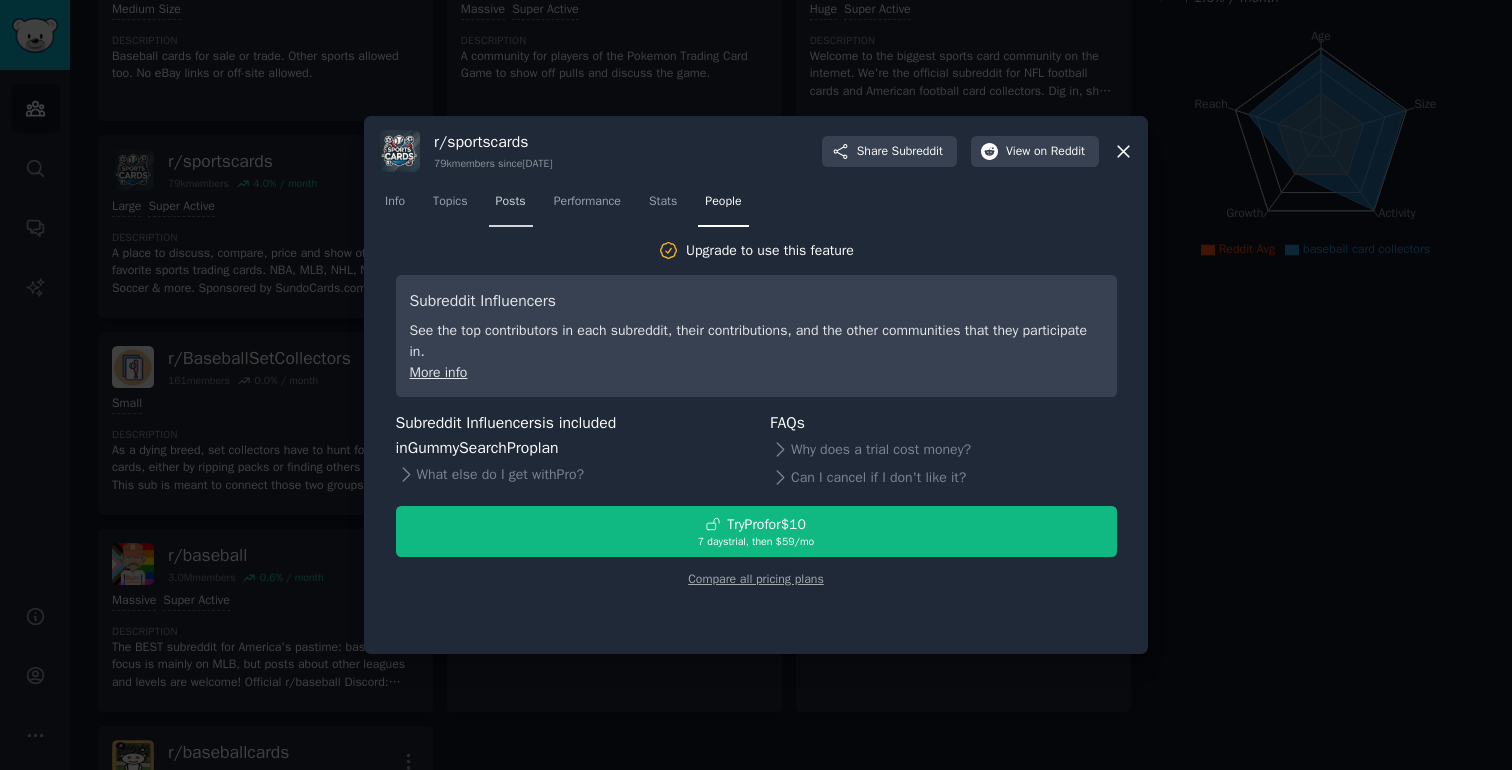 click on "Posts" at bounding box center (511, 202) 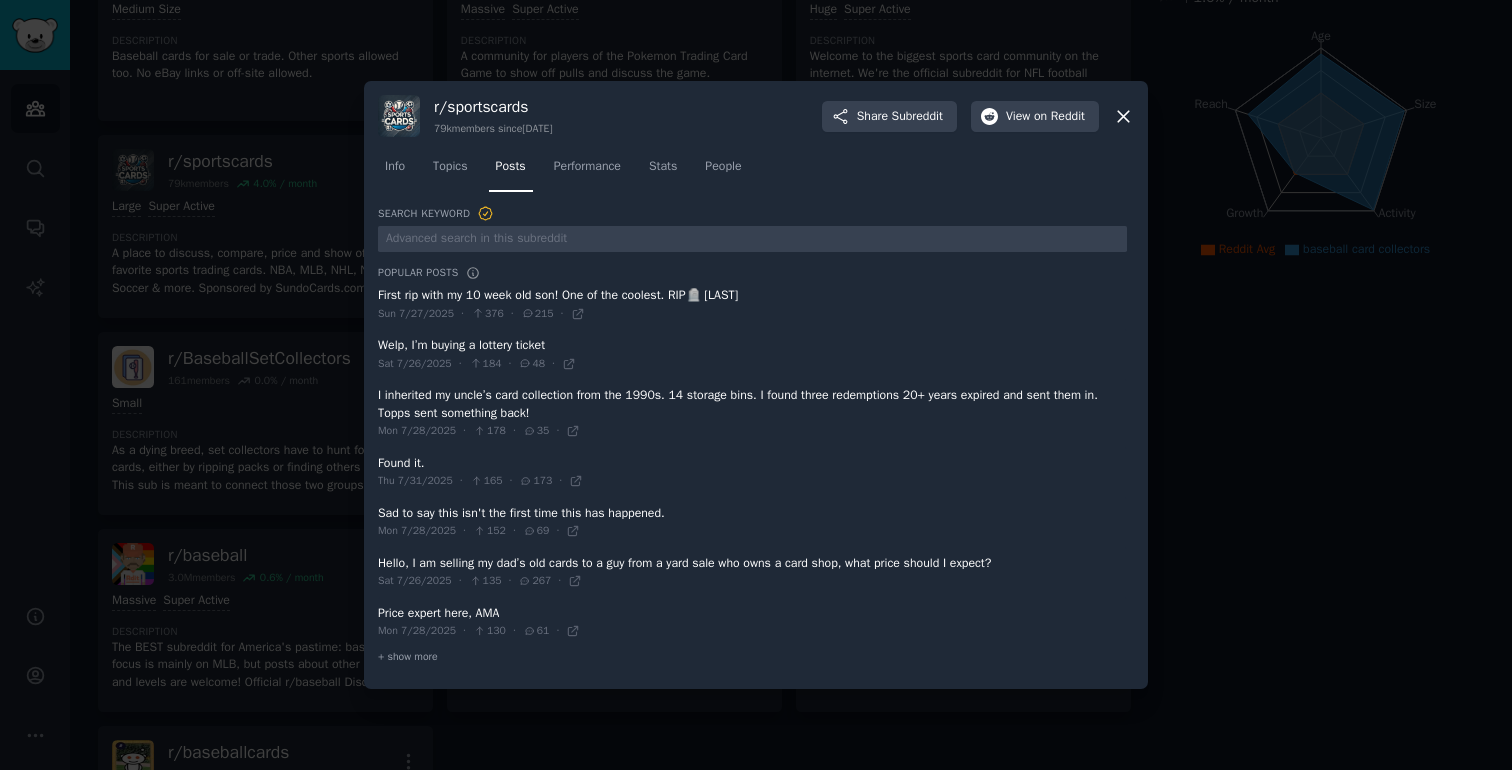click 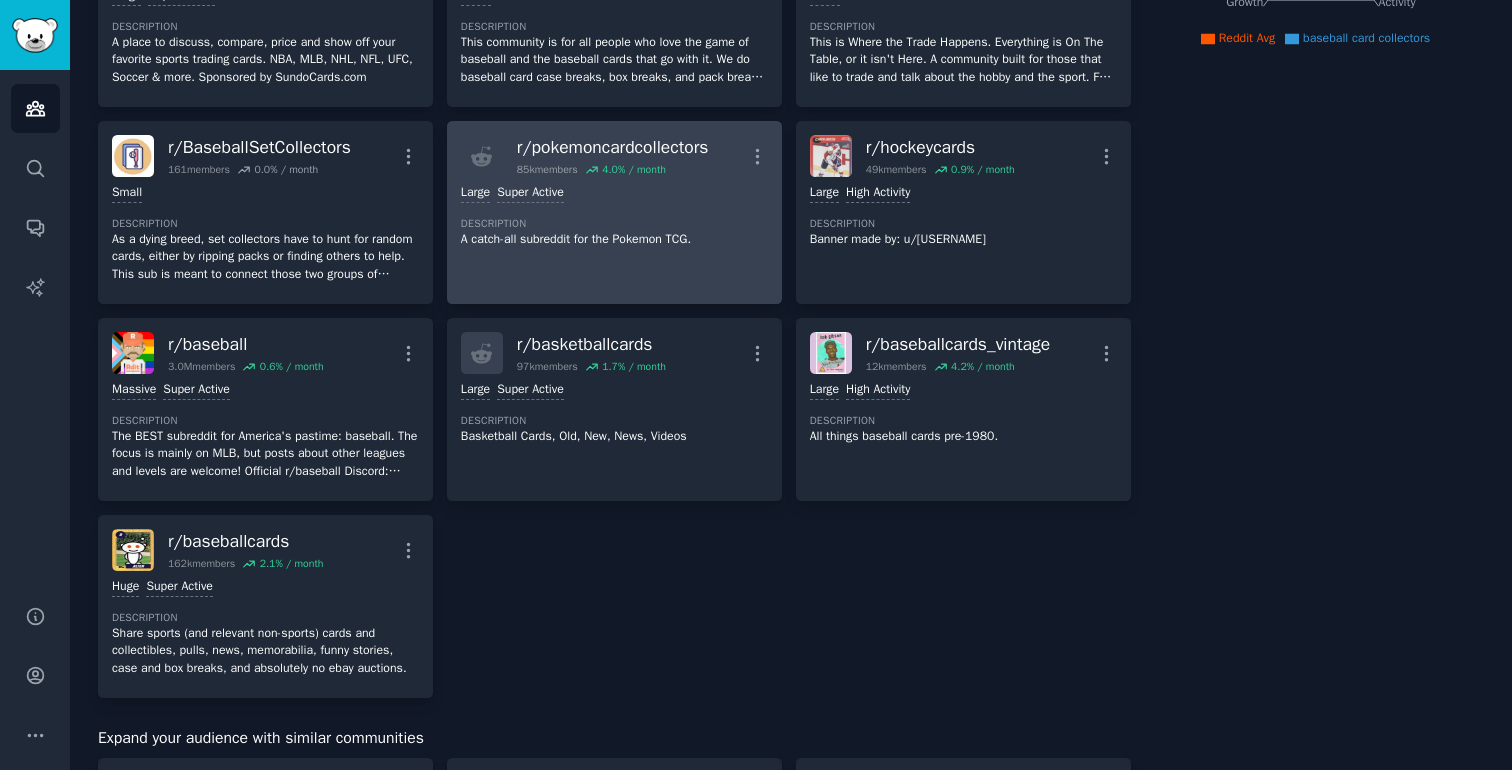 scroll, scrollTop: 419, scrollLeft: 0, axis: vertical 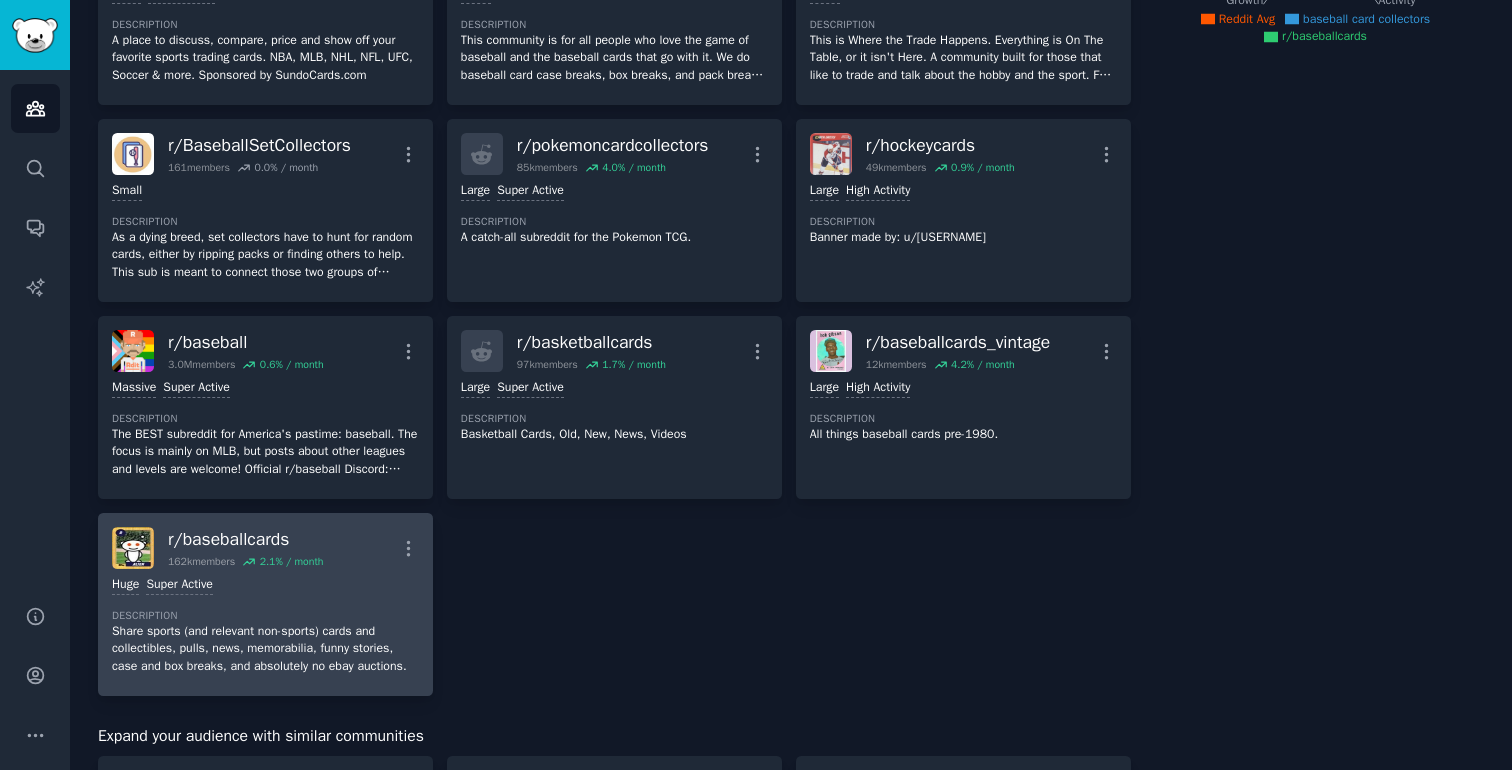 click on "Share sports (and relevant non-sports) cards and collectibles, pulls, news, memorabilia, funny stories, case and box breaks, and absolutely no ebay auctions." at bounding box center (265, 649) 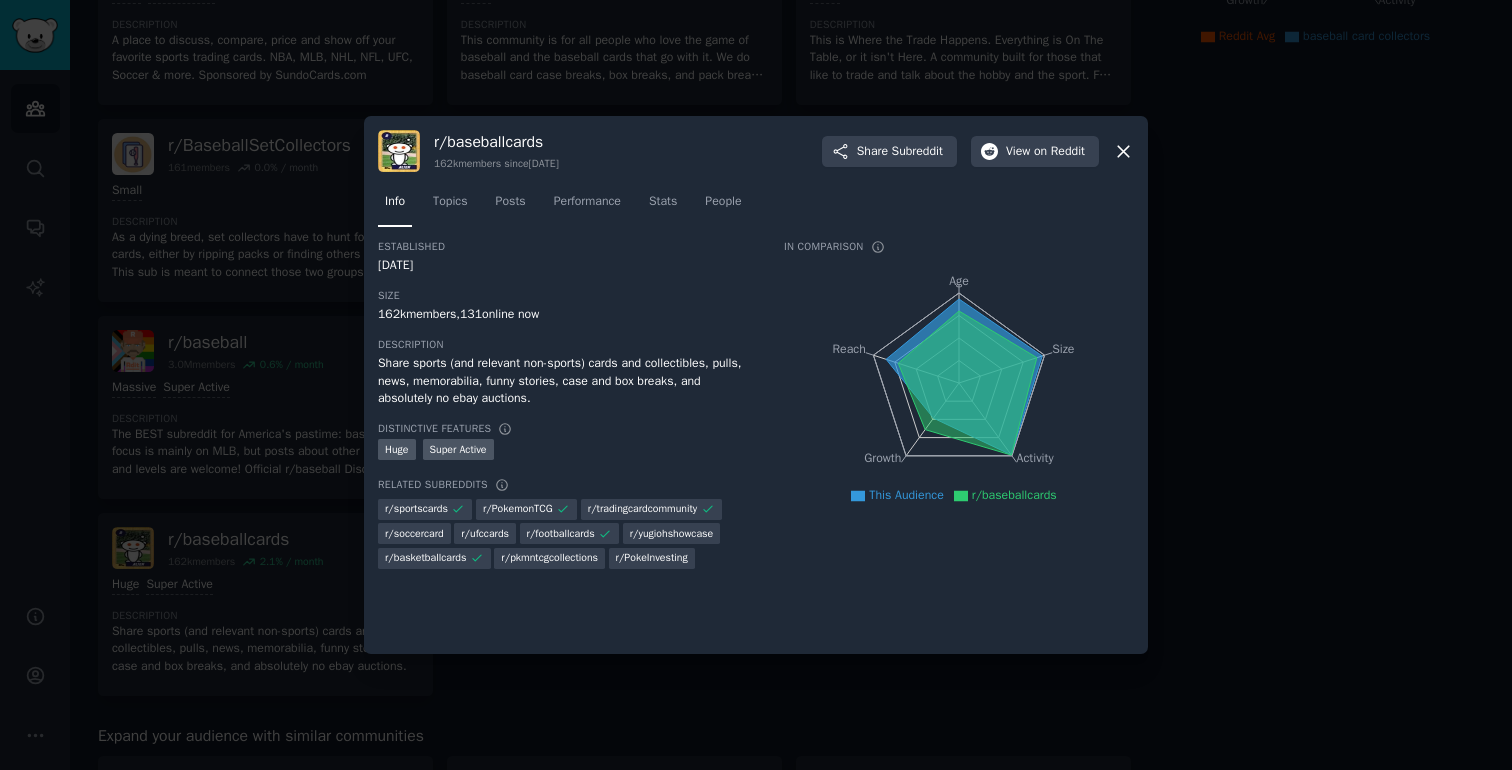 click at bounding box center [756, 385] 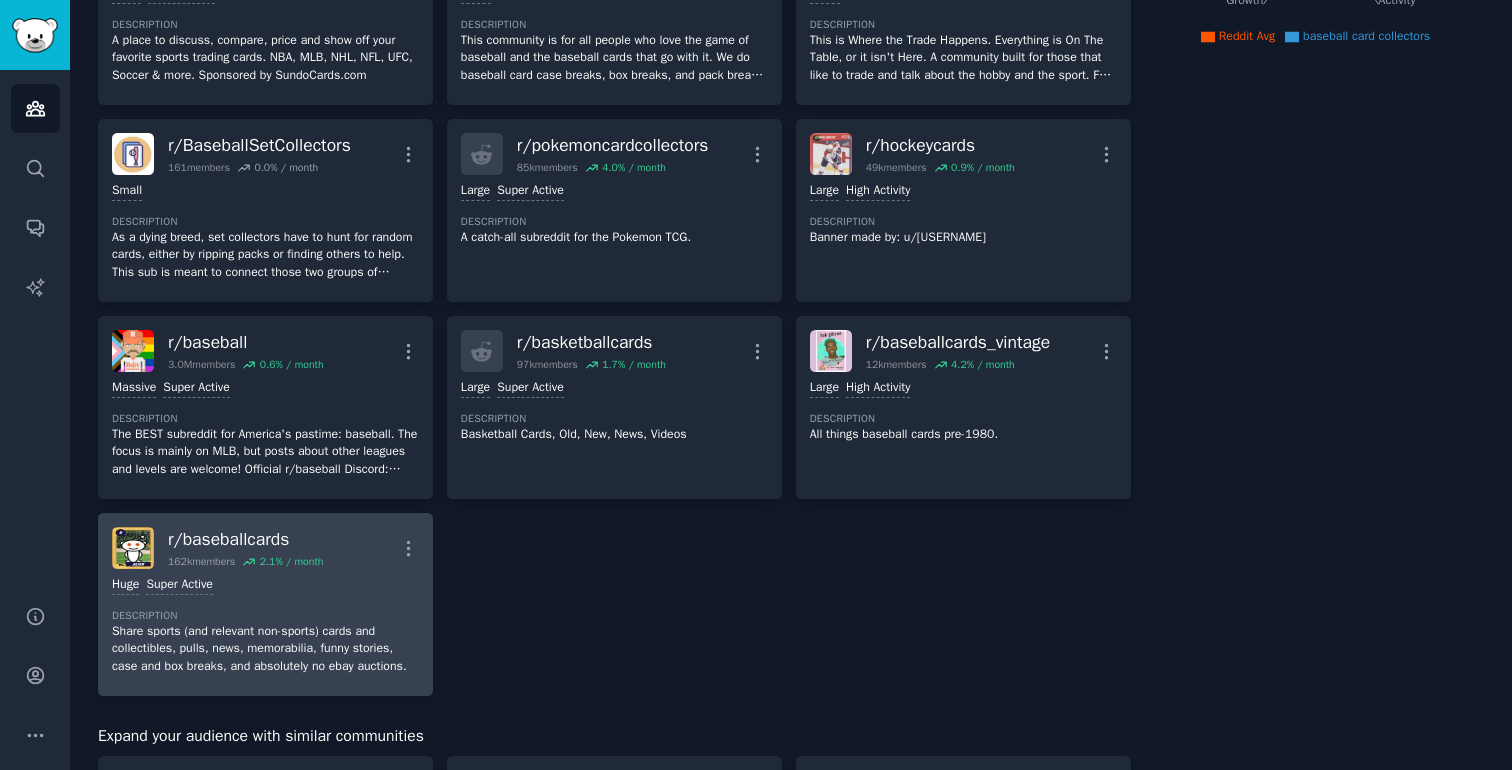 click on "r/ baseballcards" at bounding box center [245, 539] 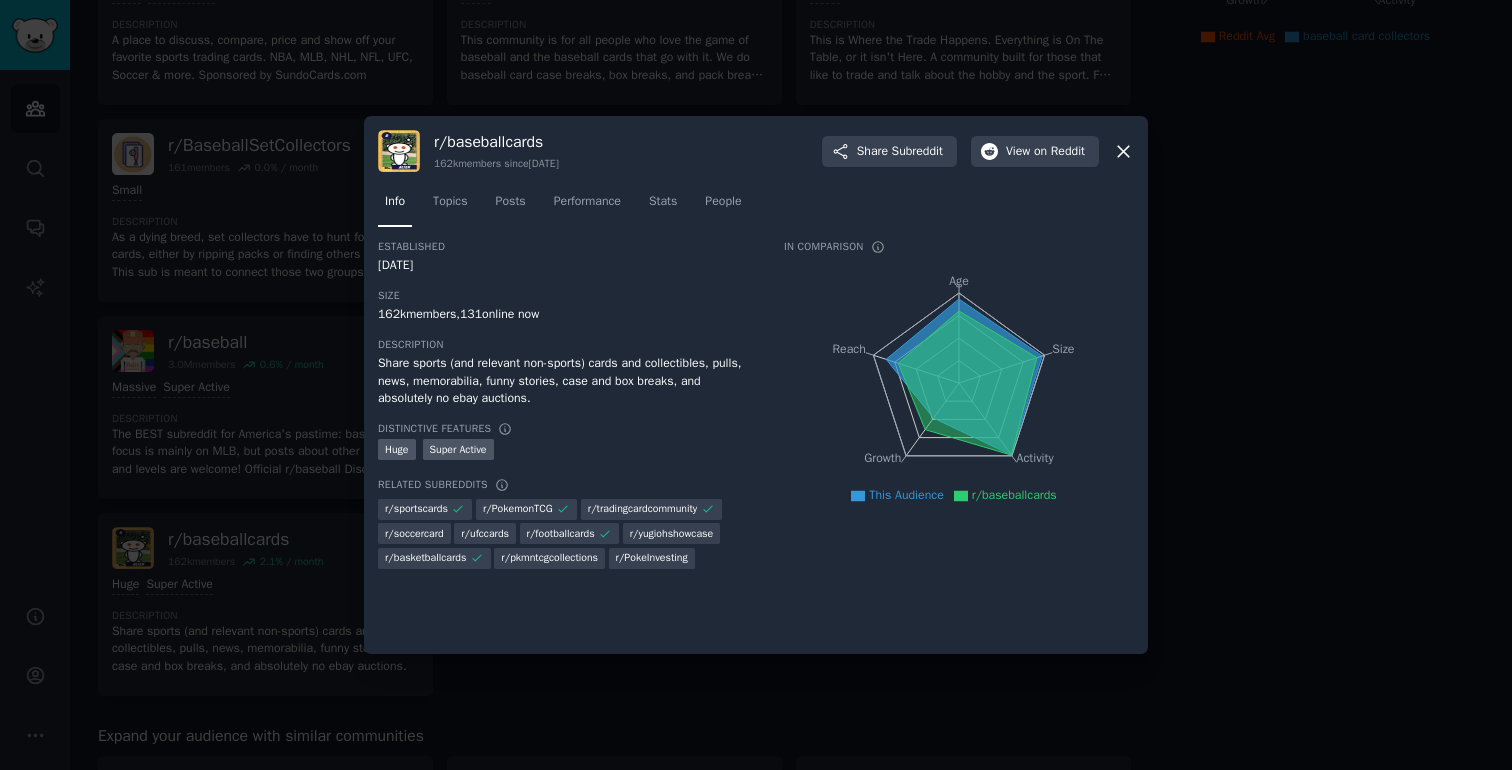 click on "Info Topics Posts Performance Stats People" 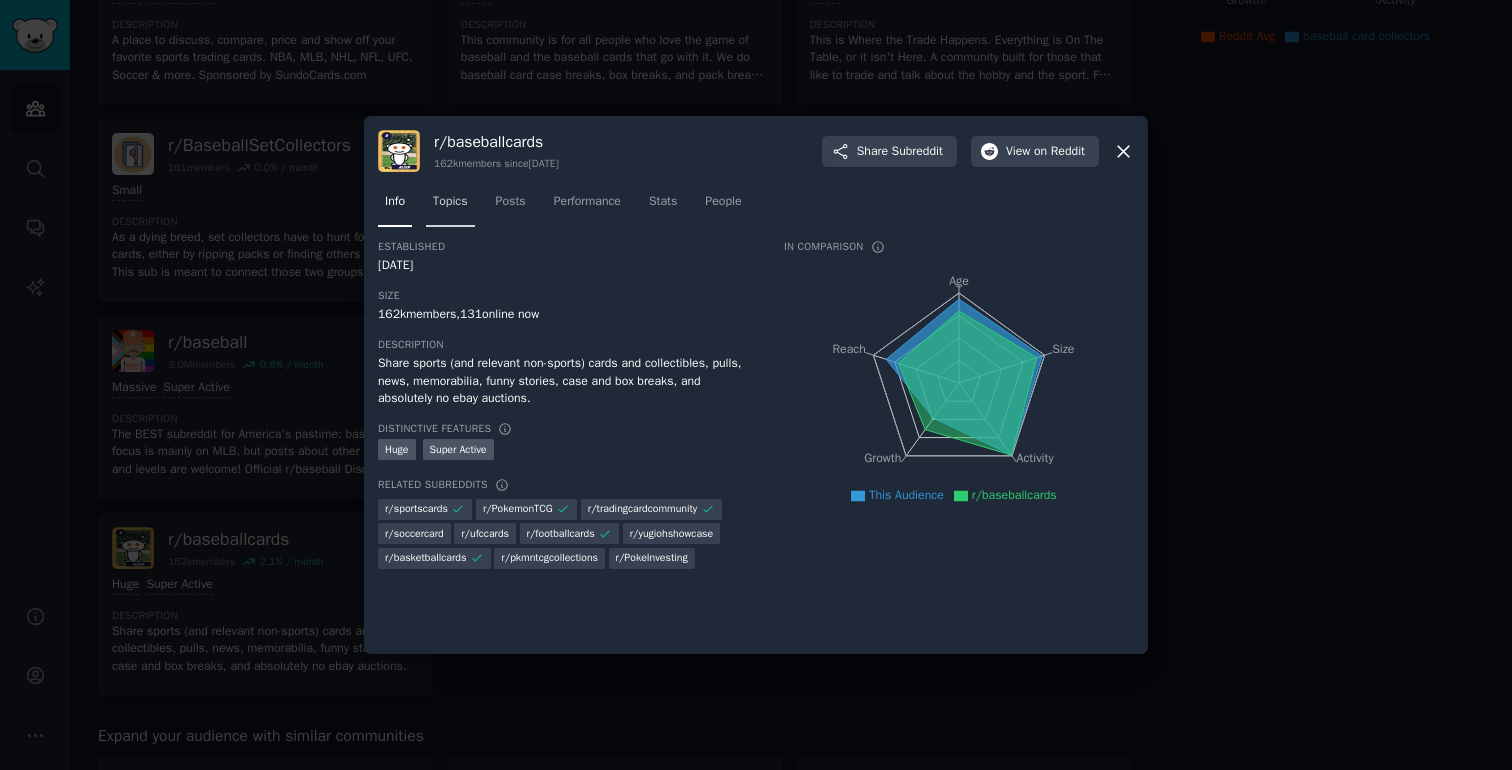 click on "Topics" at bounding box center (450, 202) 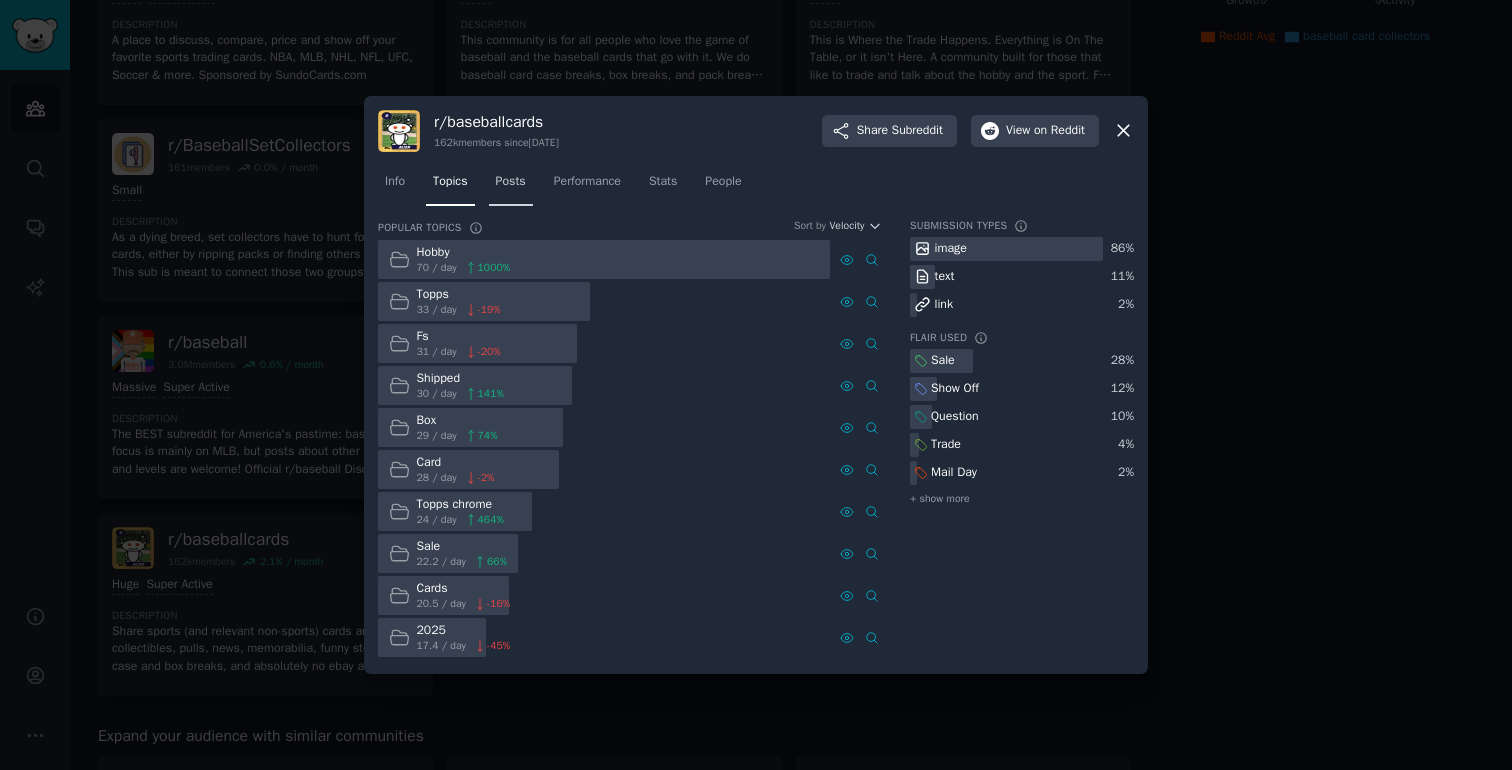 click on "Posts" at bounding box center (511, 186) 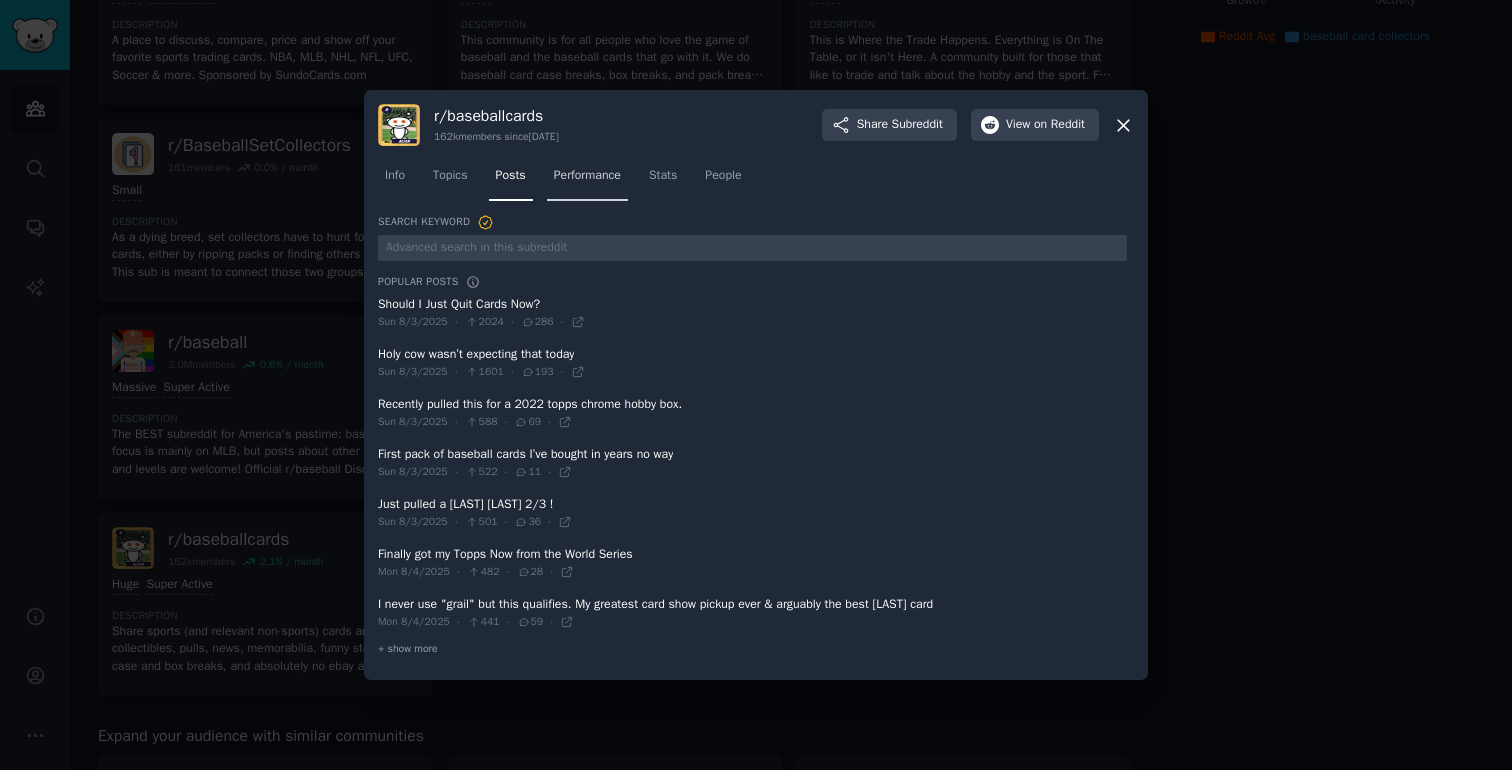 click on "Performance" at bounding box center [587, 176] 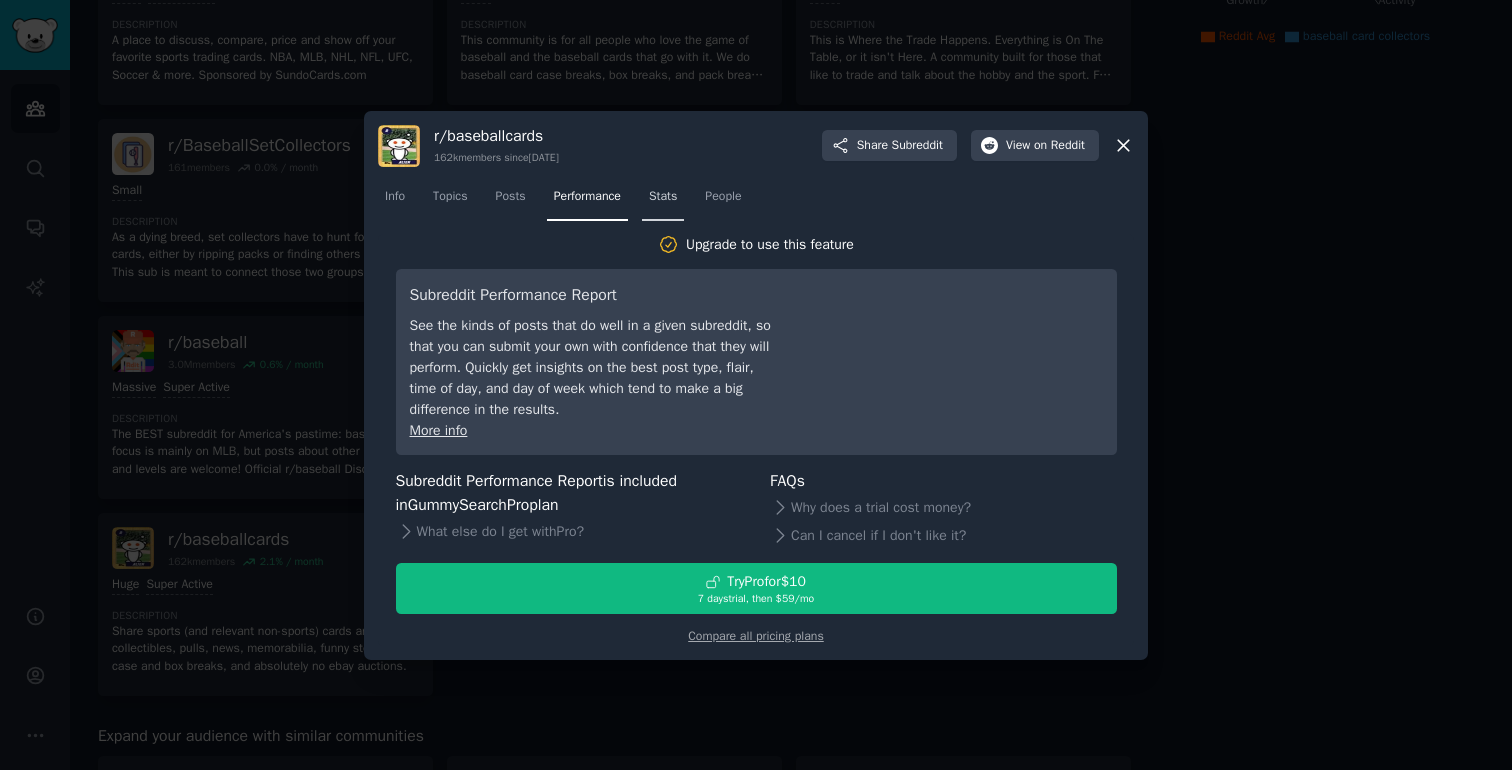 click on "Stats" at bounding box center (663, 197) 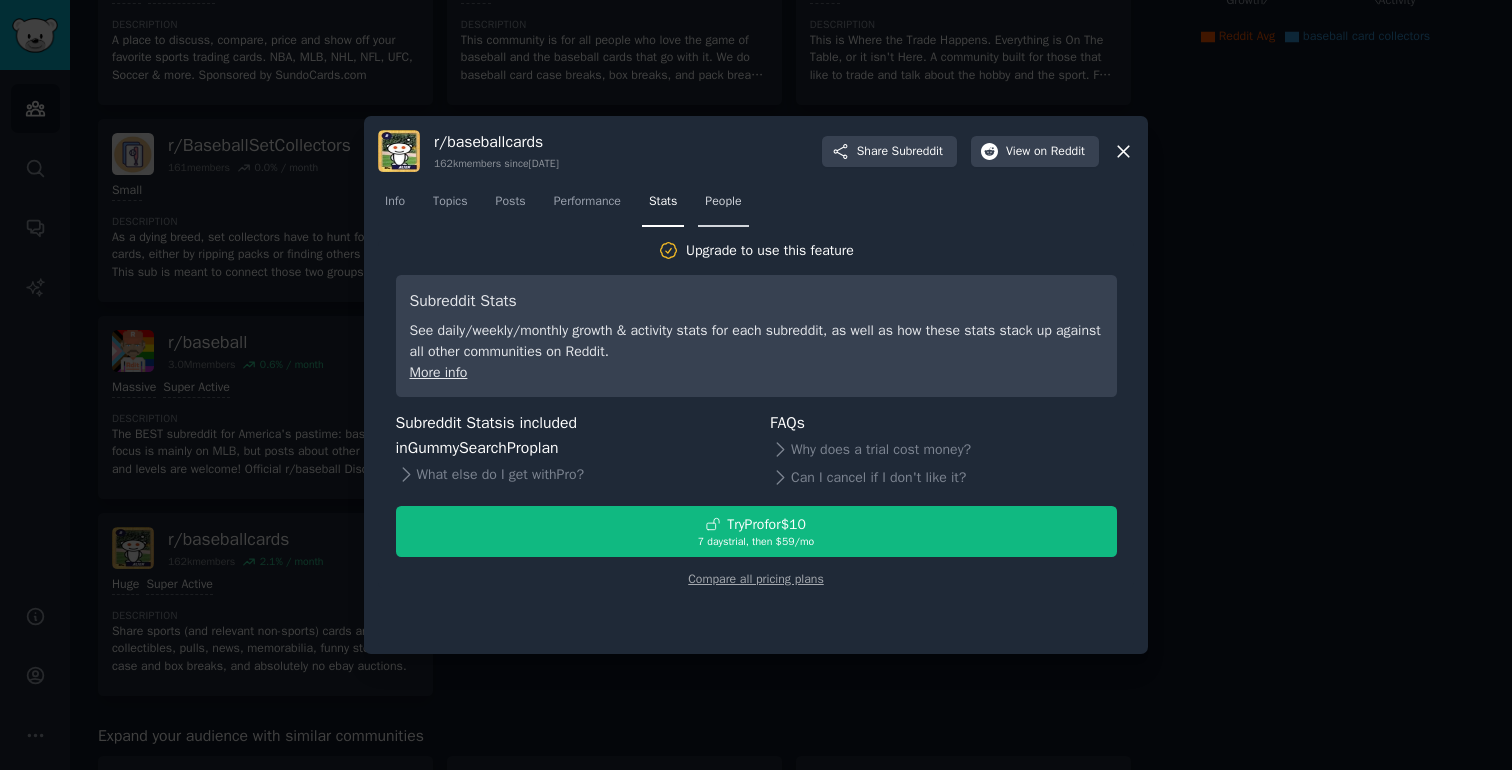 click on "People" at bounding box center [723, 202] 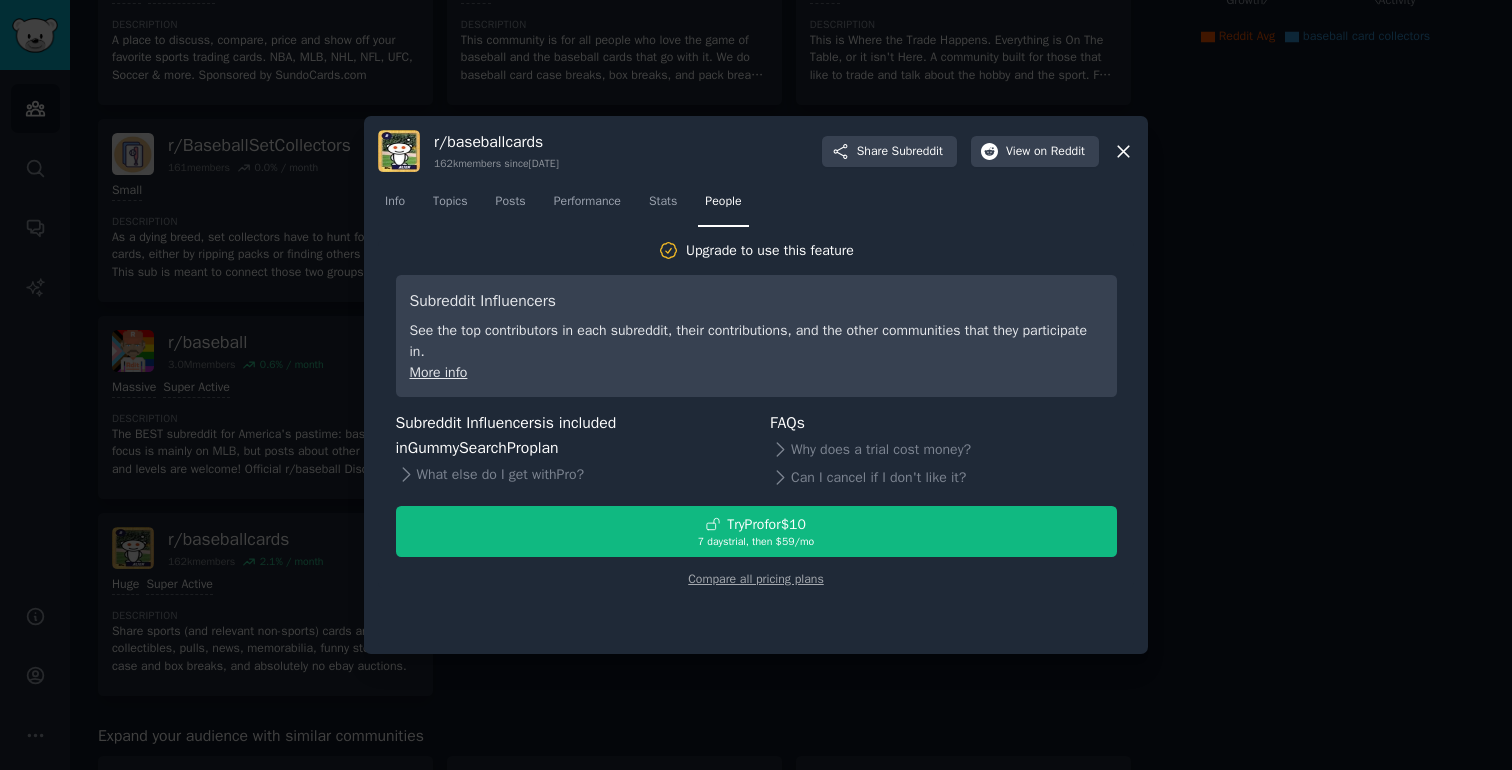 click 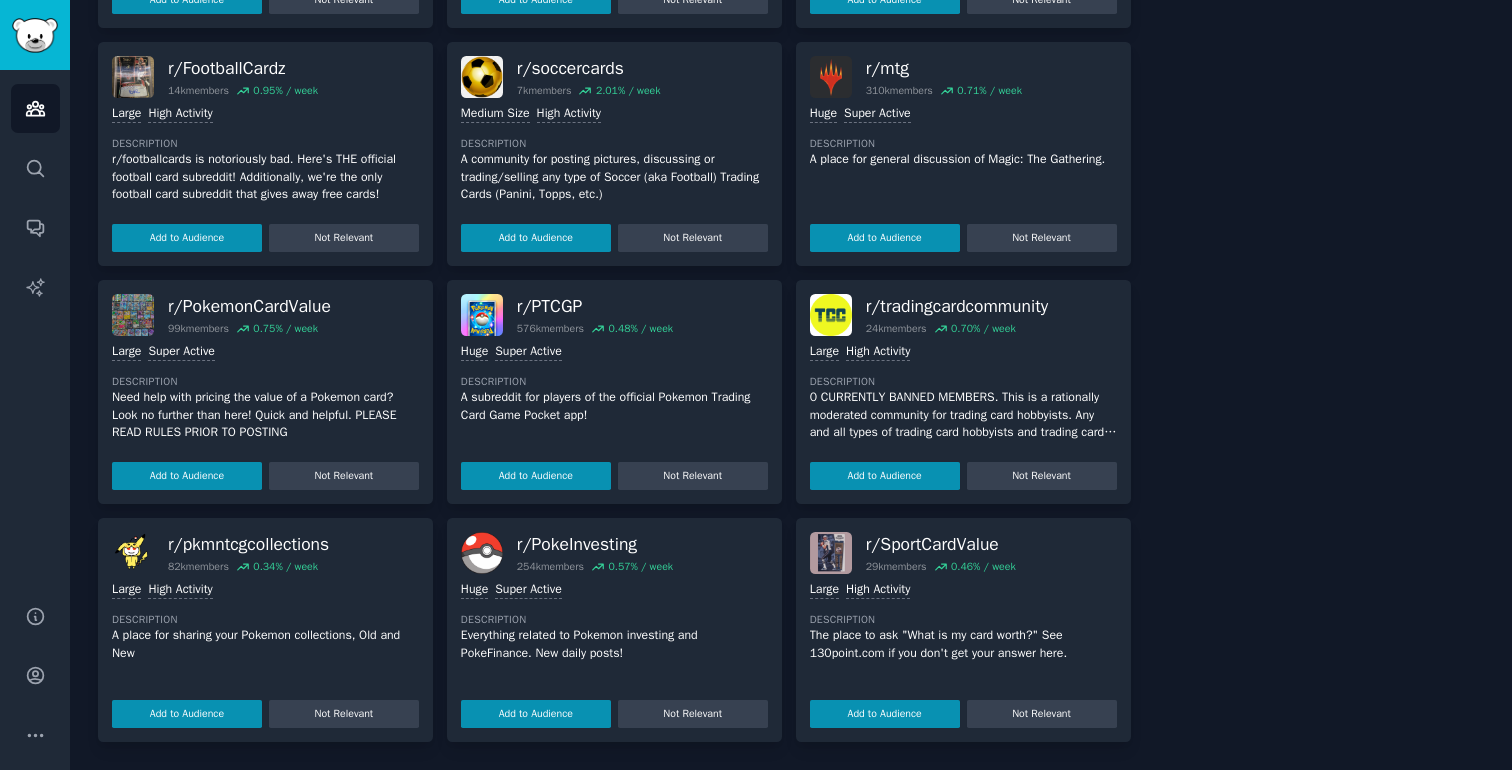 scroll, scrollTop: 1395, scrollLeft: 0, axis: vertical 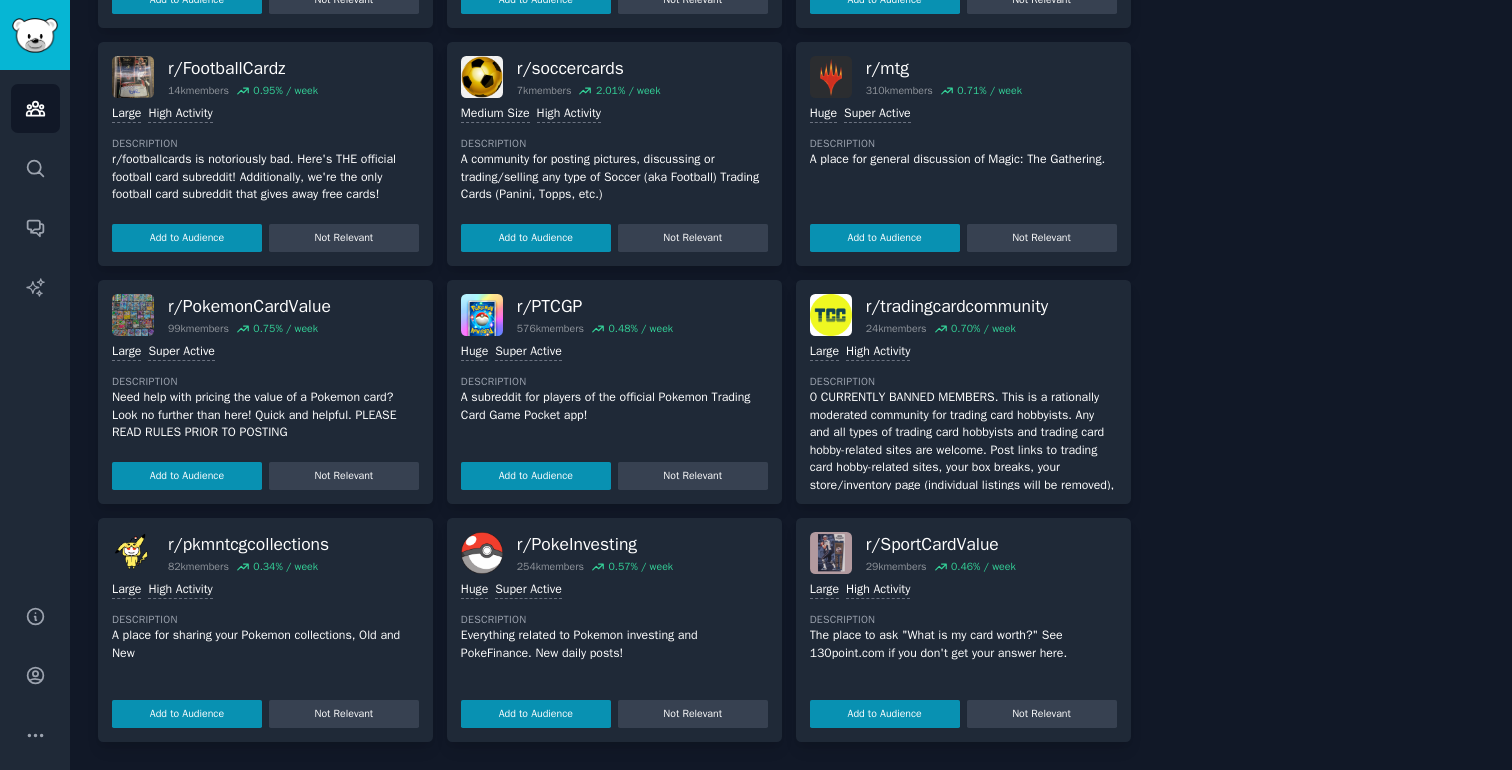 click at bounding box center (831, 315) 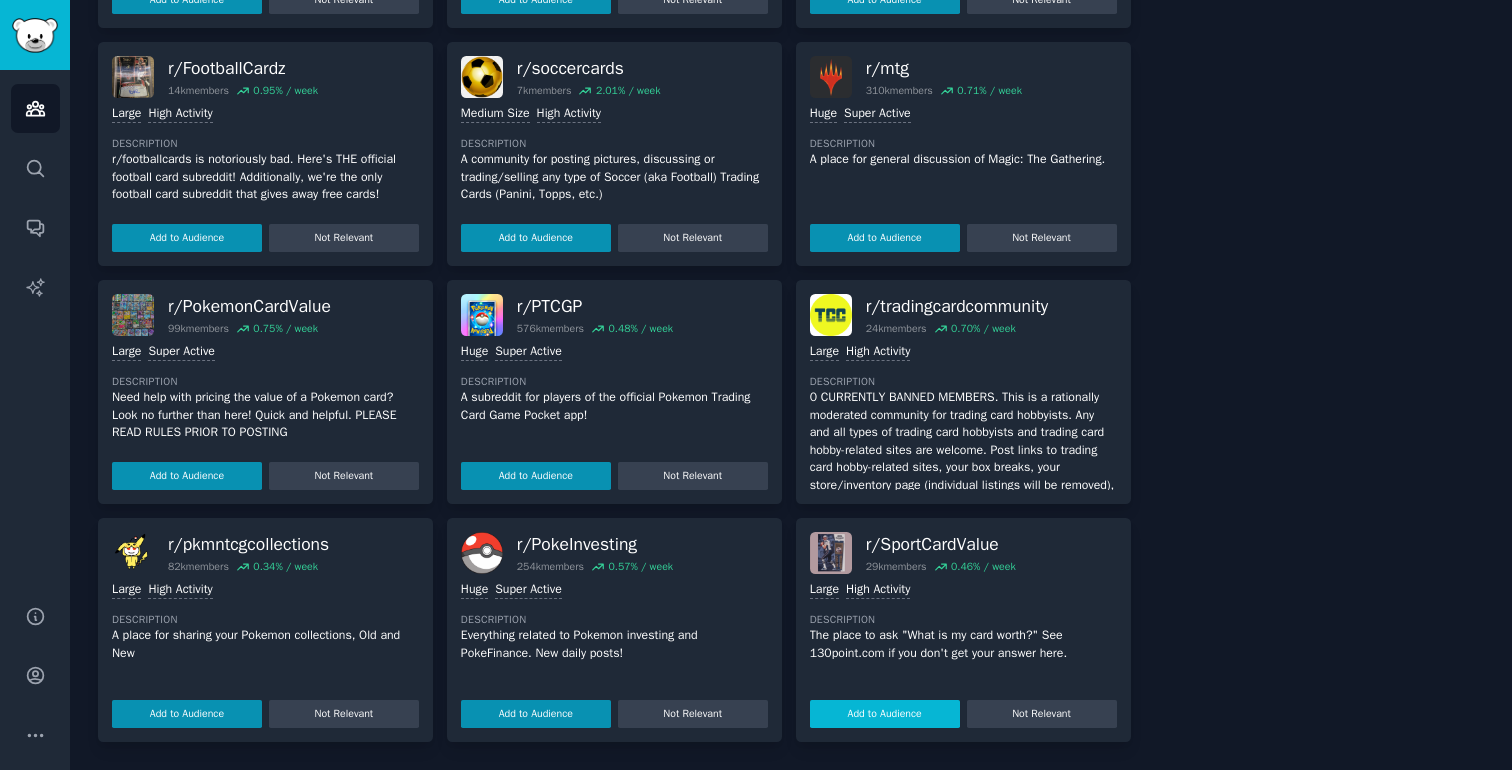 click on "Add to Audience" at bounding box center [885, 714] 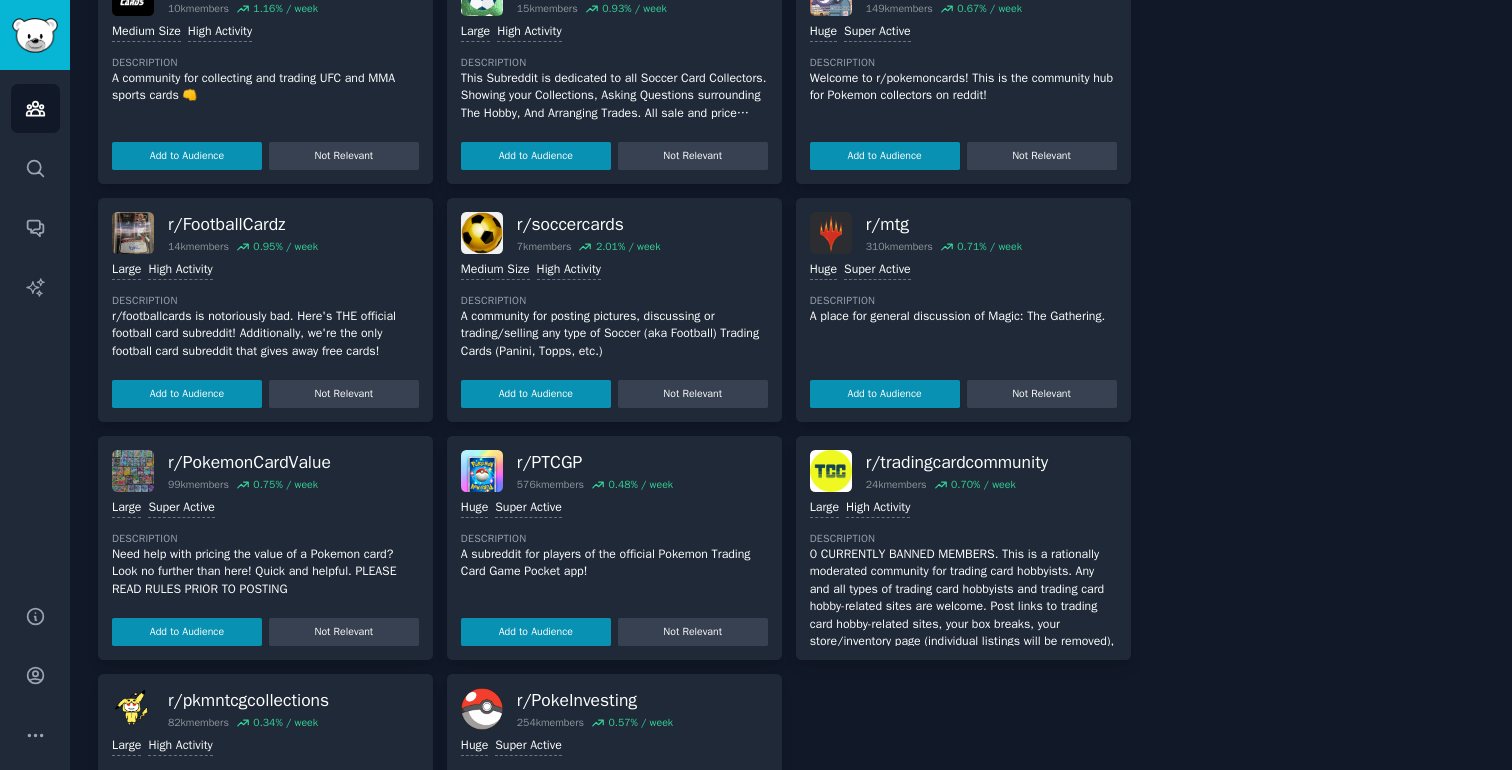 scroll, scrollTop: 1193, scrollLeft: 0, axis: vertical 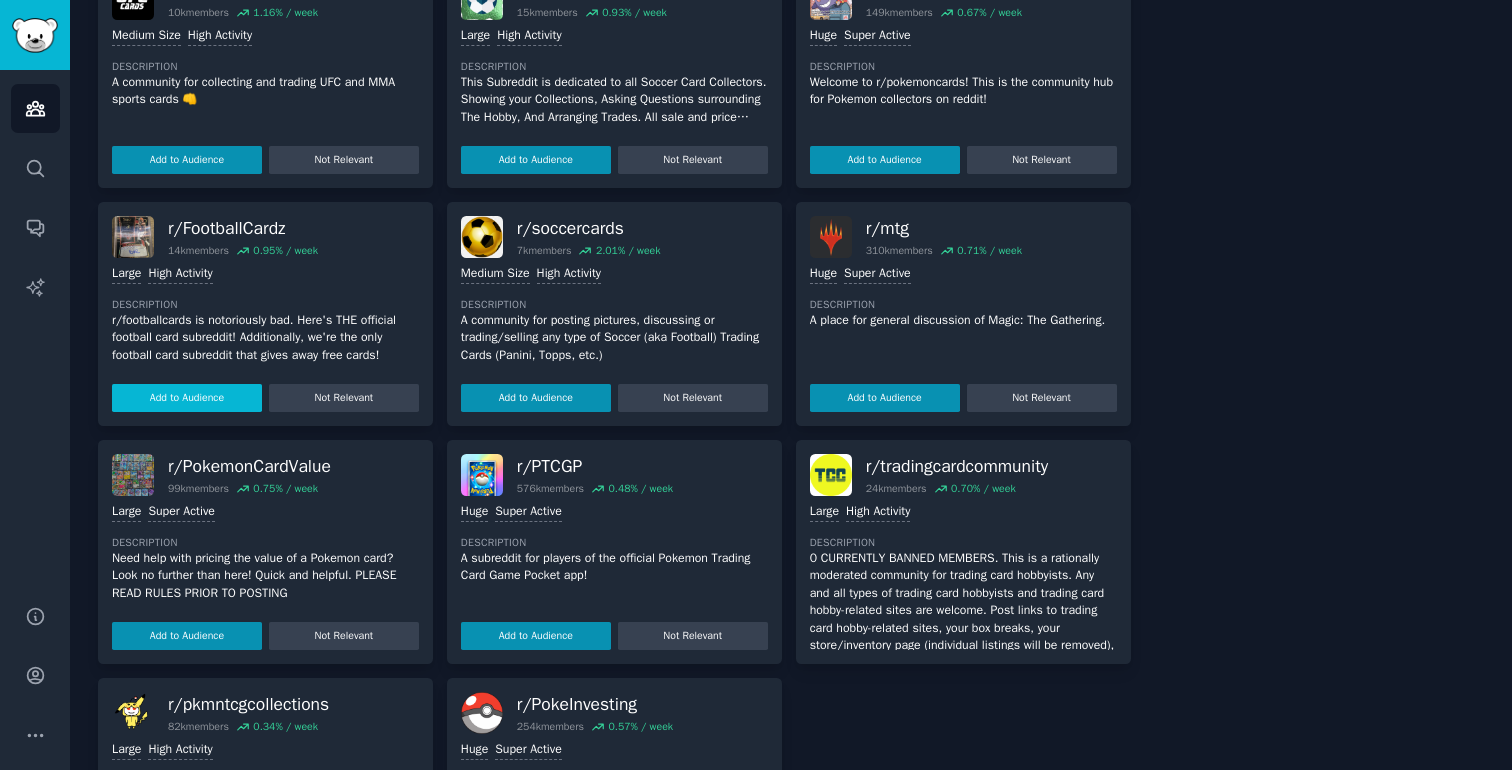 click on "Add to Audience" at bounding box center [187, 398] 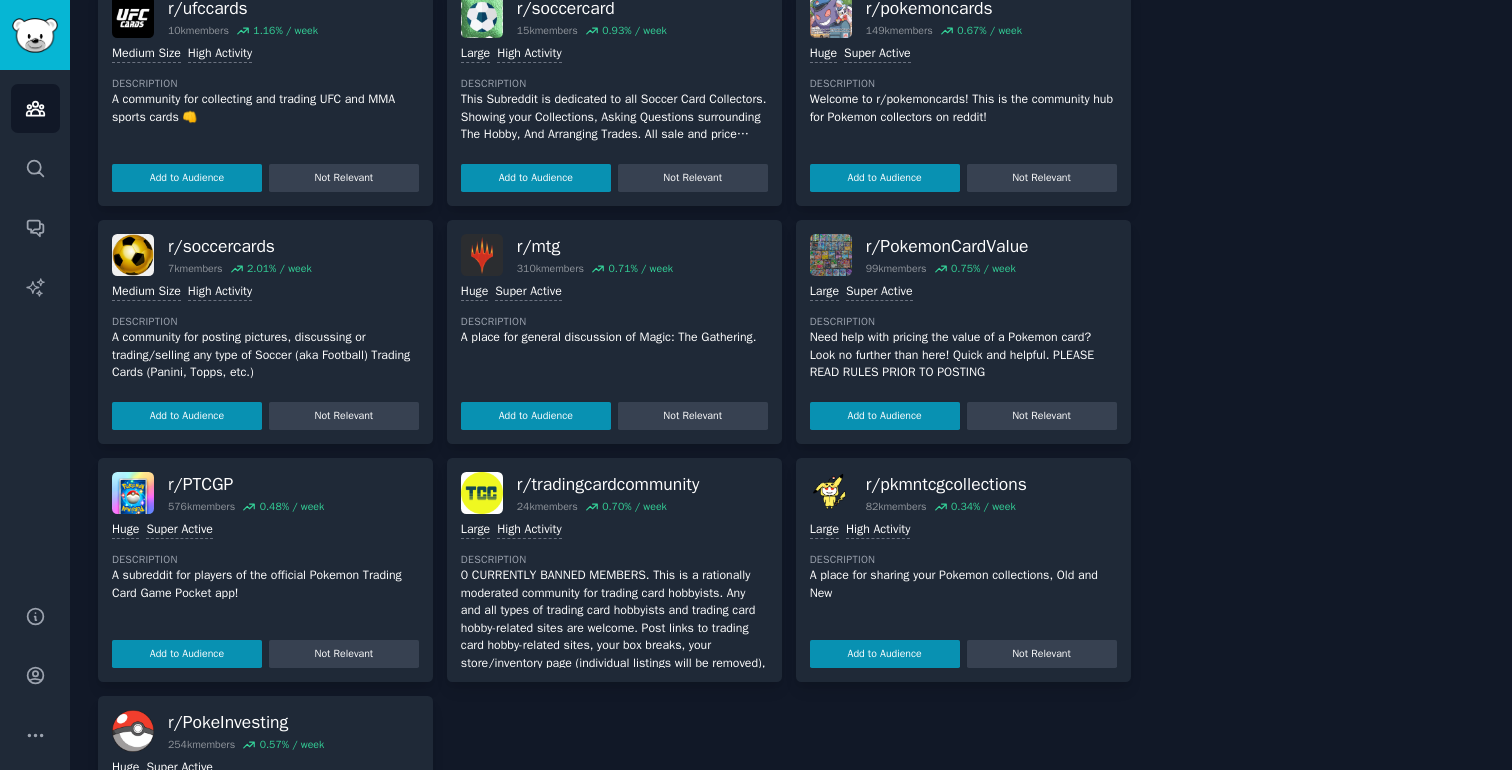 scroll, scrollTop: 1210, scrollLeft: 0, axis: vertical 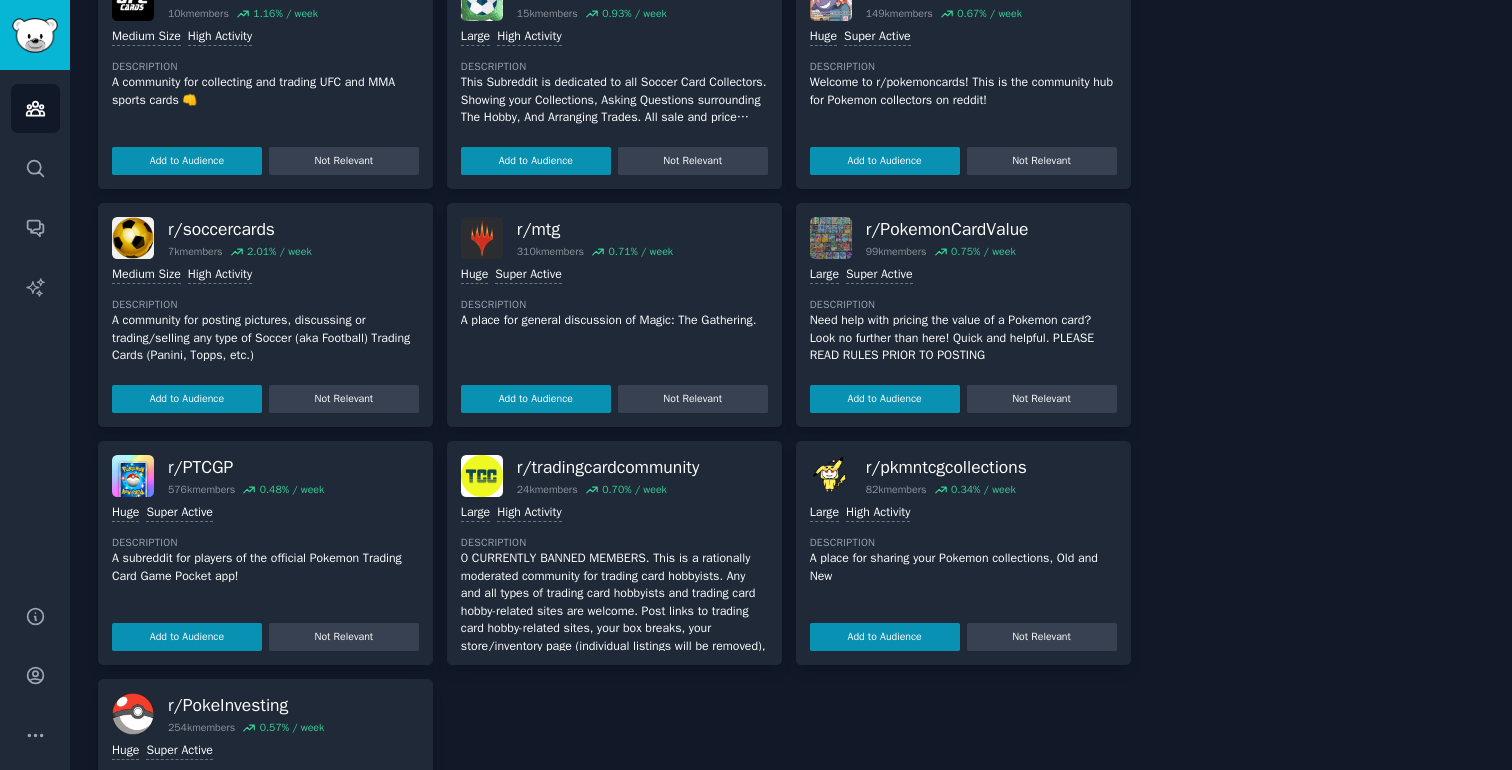 click on "0 CURRENTLY BANNED MEMBERS. This is a rationally moderated community for trading card hobbyists. Any and all types of trading card hobbyists and trading card hobby-related sites are welcome. Post links to trading card hobby-related sites, your box breaks, your store/inventory page (individual listings will be removed), your want lists, what you are selling, what you have available for trade or just show off your collection. Buy, sell, trade, show off and advertise all within one community." at bounding box center [614, 637] 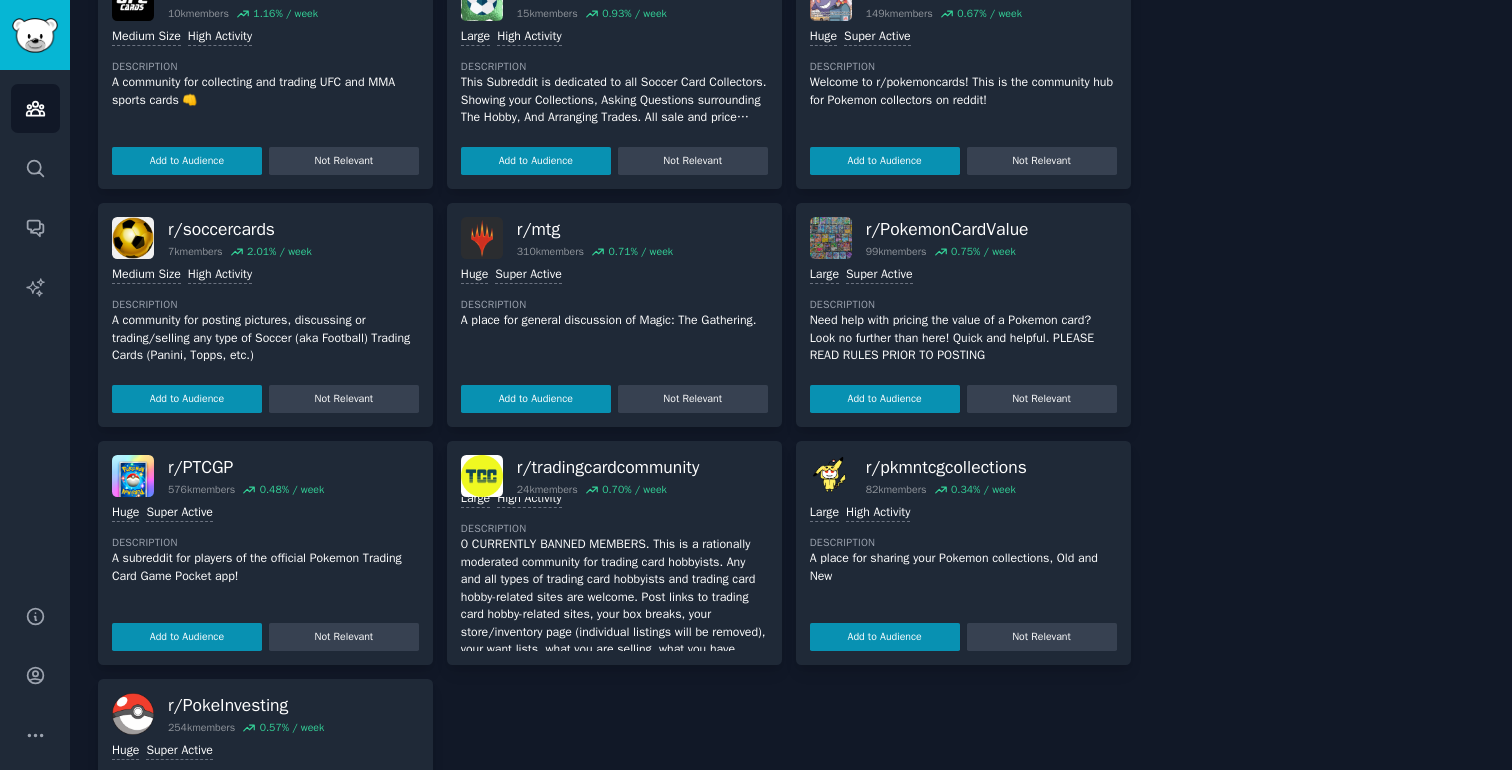 scroll, scrollTop: 134, scrollLeft: 0, axis: vertical 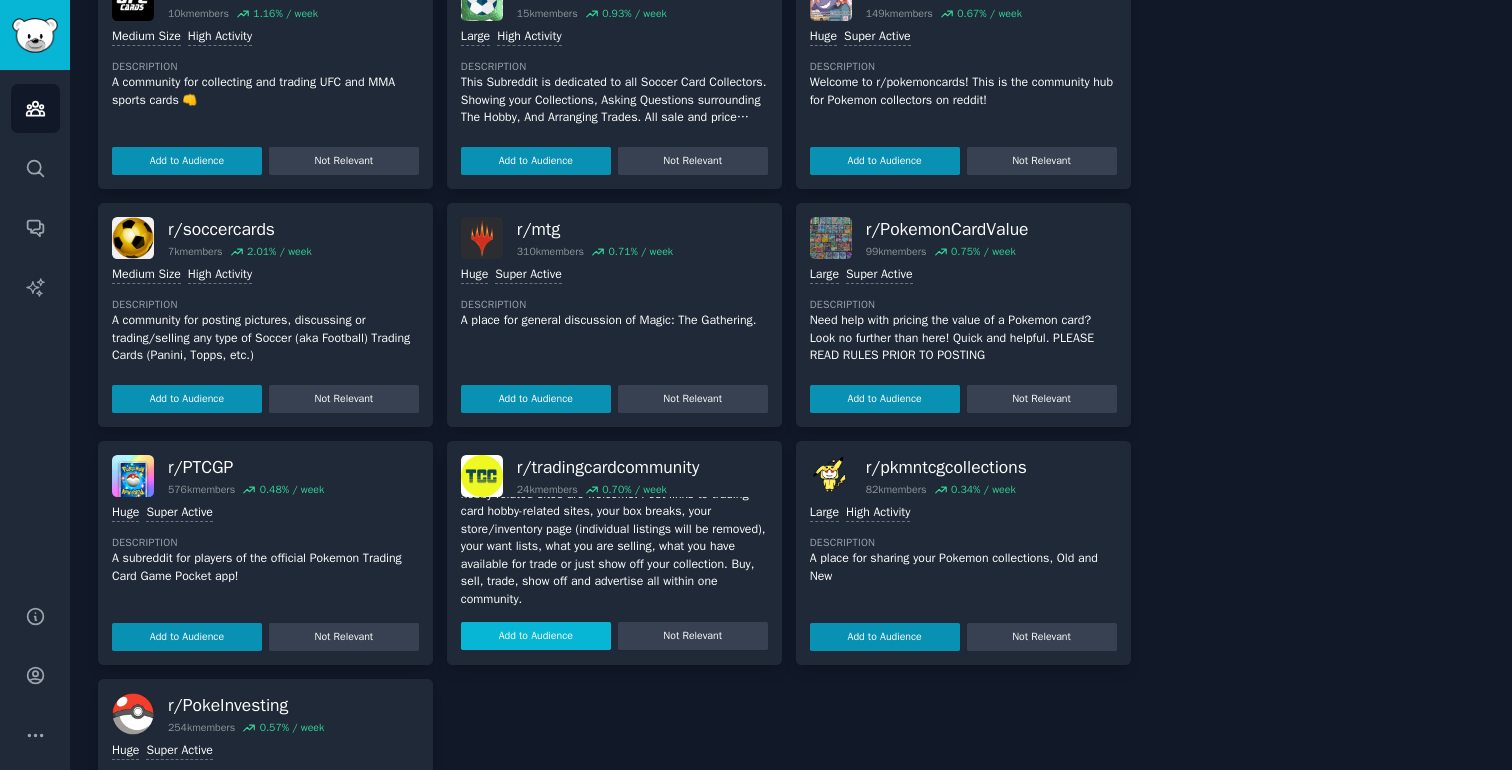 click on "Add to Audience" at bounding box center (536, 636) 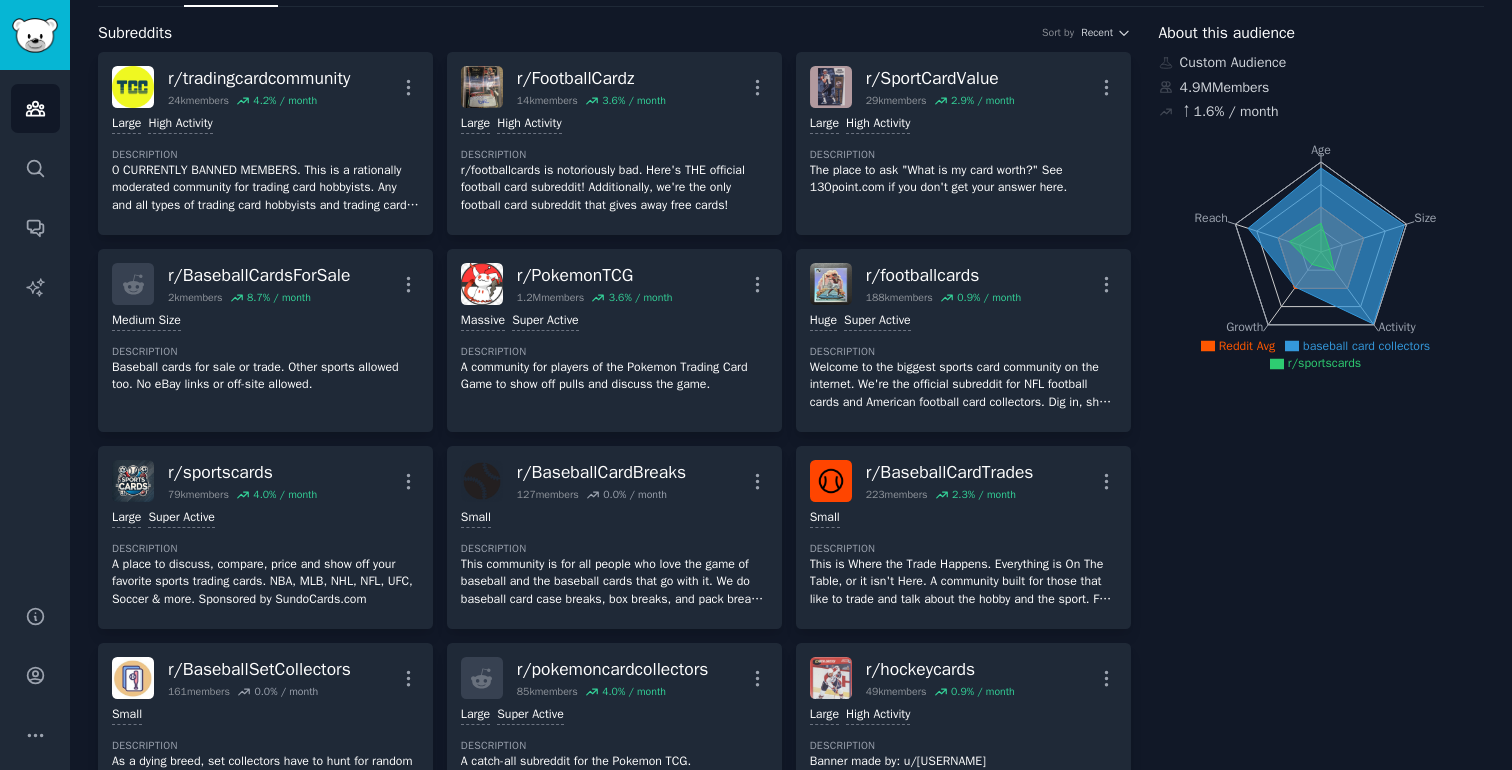 scroll, scrollTop: 0, scrollLeft: 0, axis: both 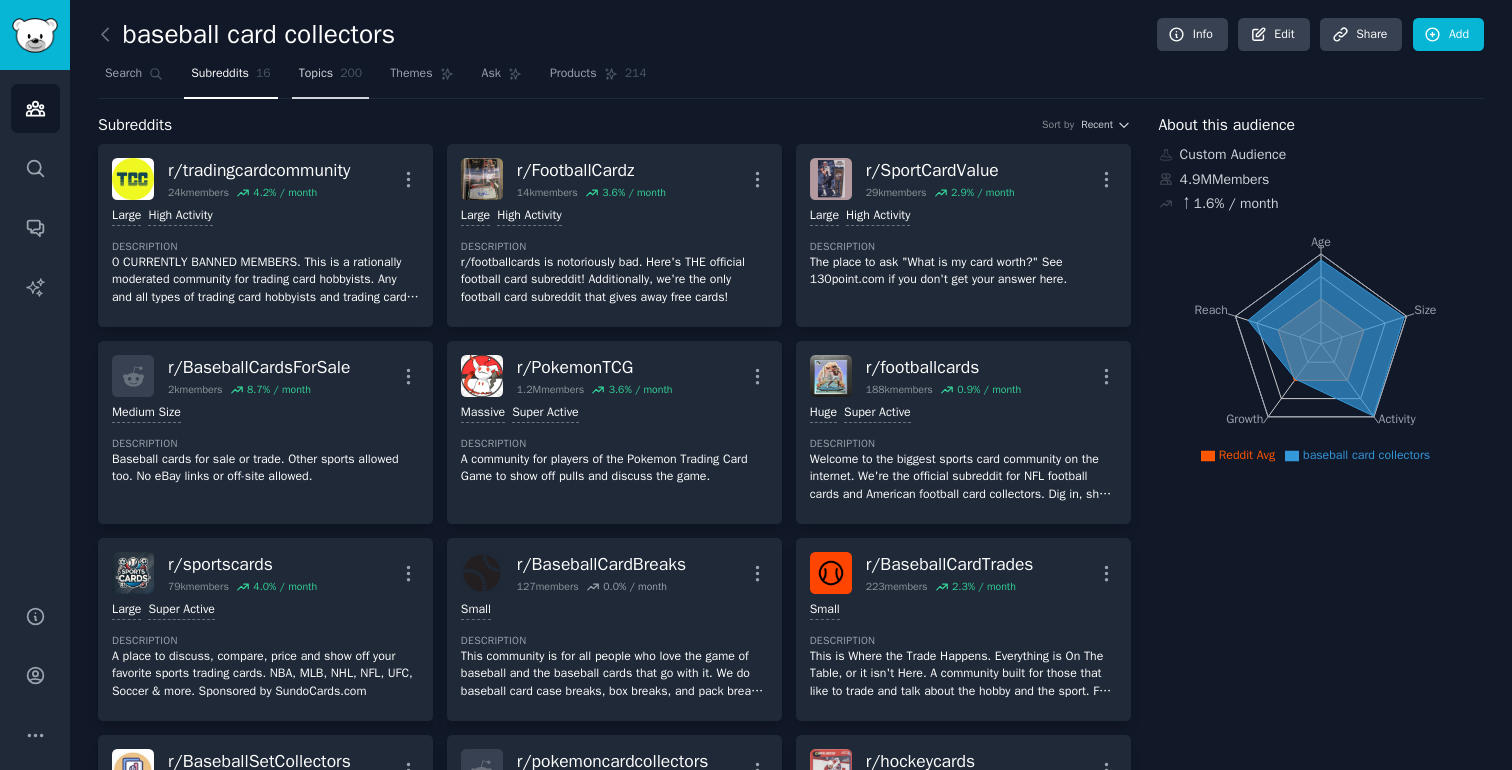 click on "Topics 200" at bounding box center [331, 78] 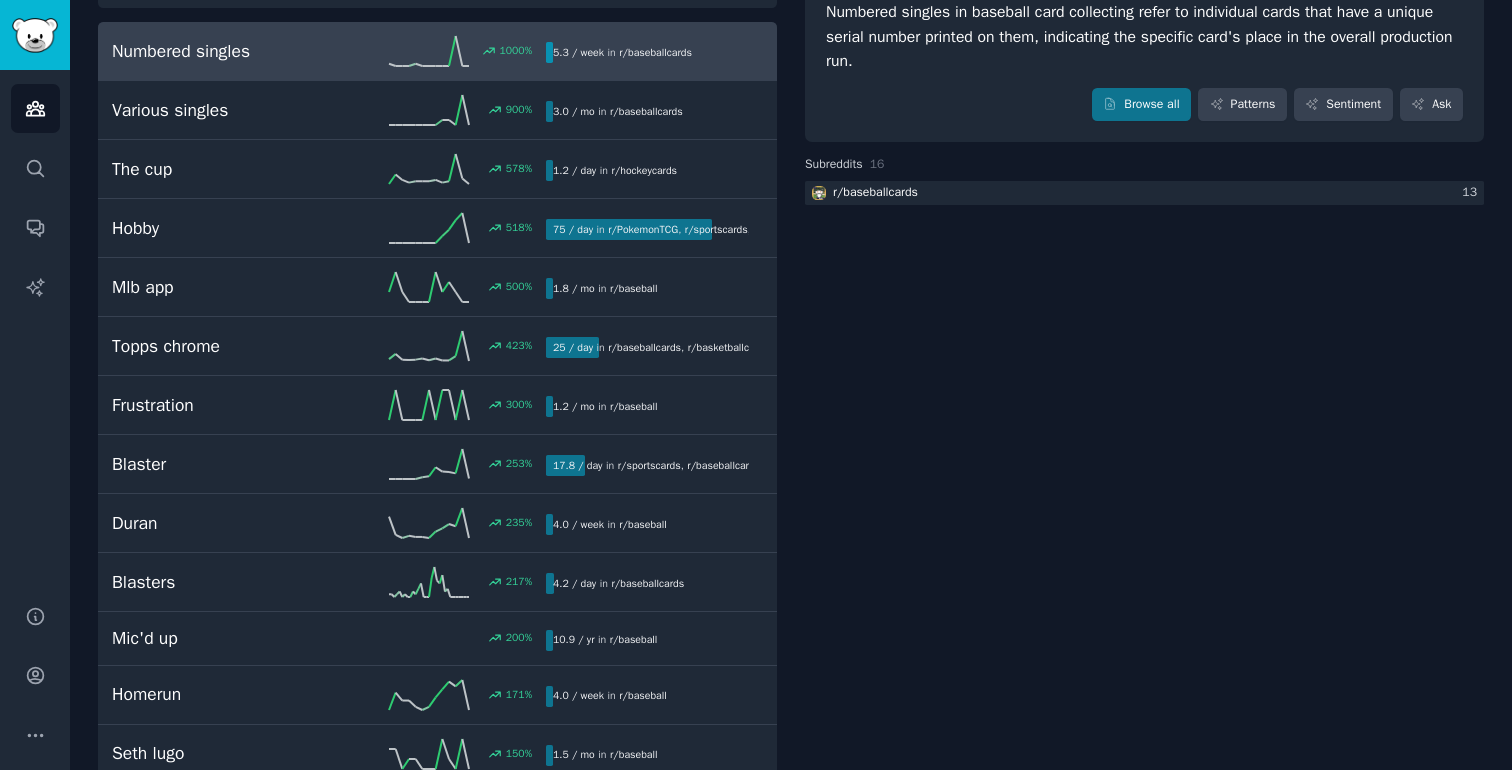 scroll, scrollTop: 0, scrollLeft: 0, axis: both 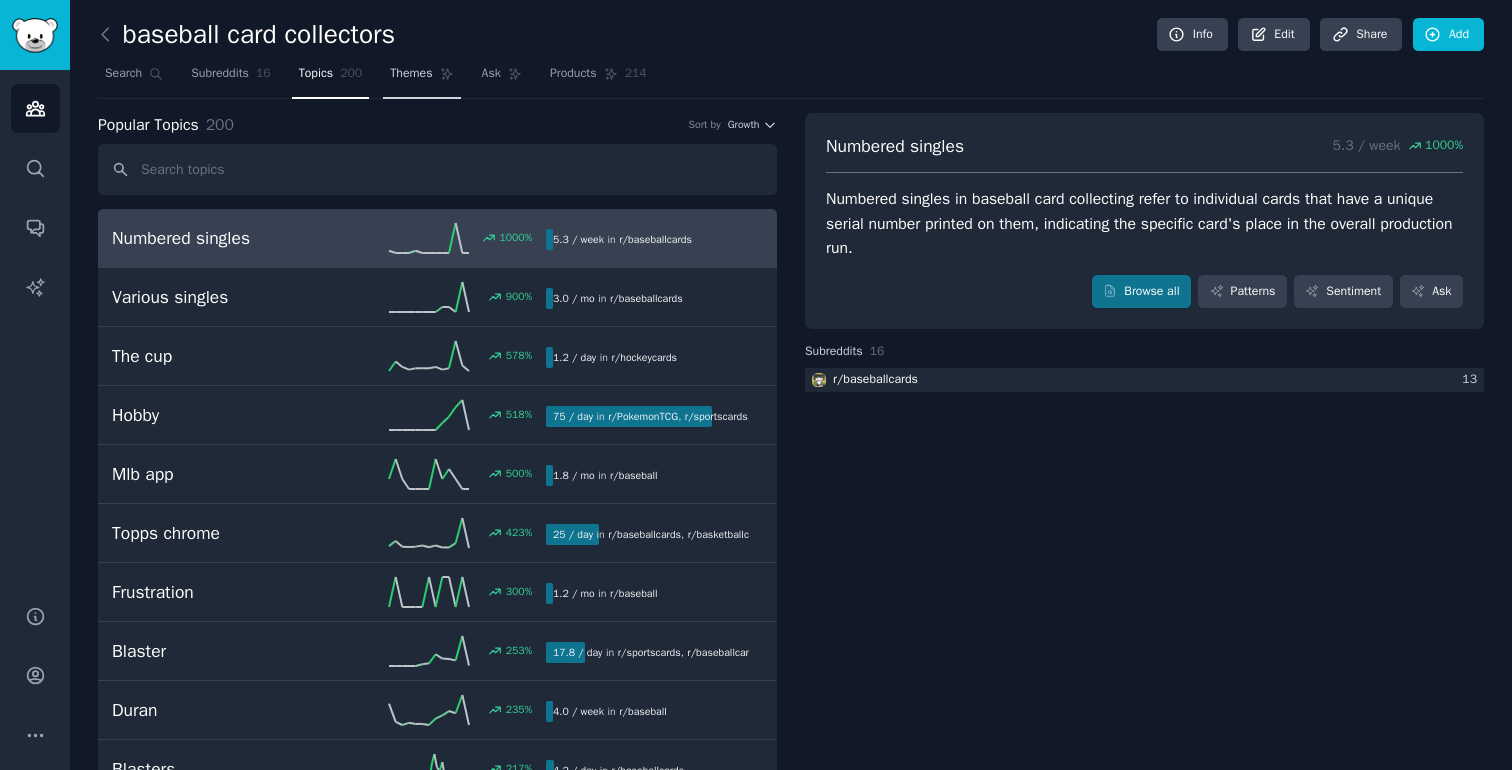 click on "Themes" at bounding box center (421, 78) 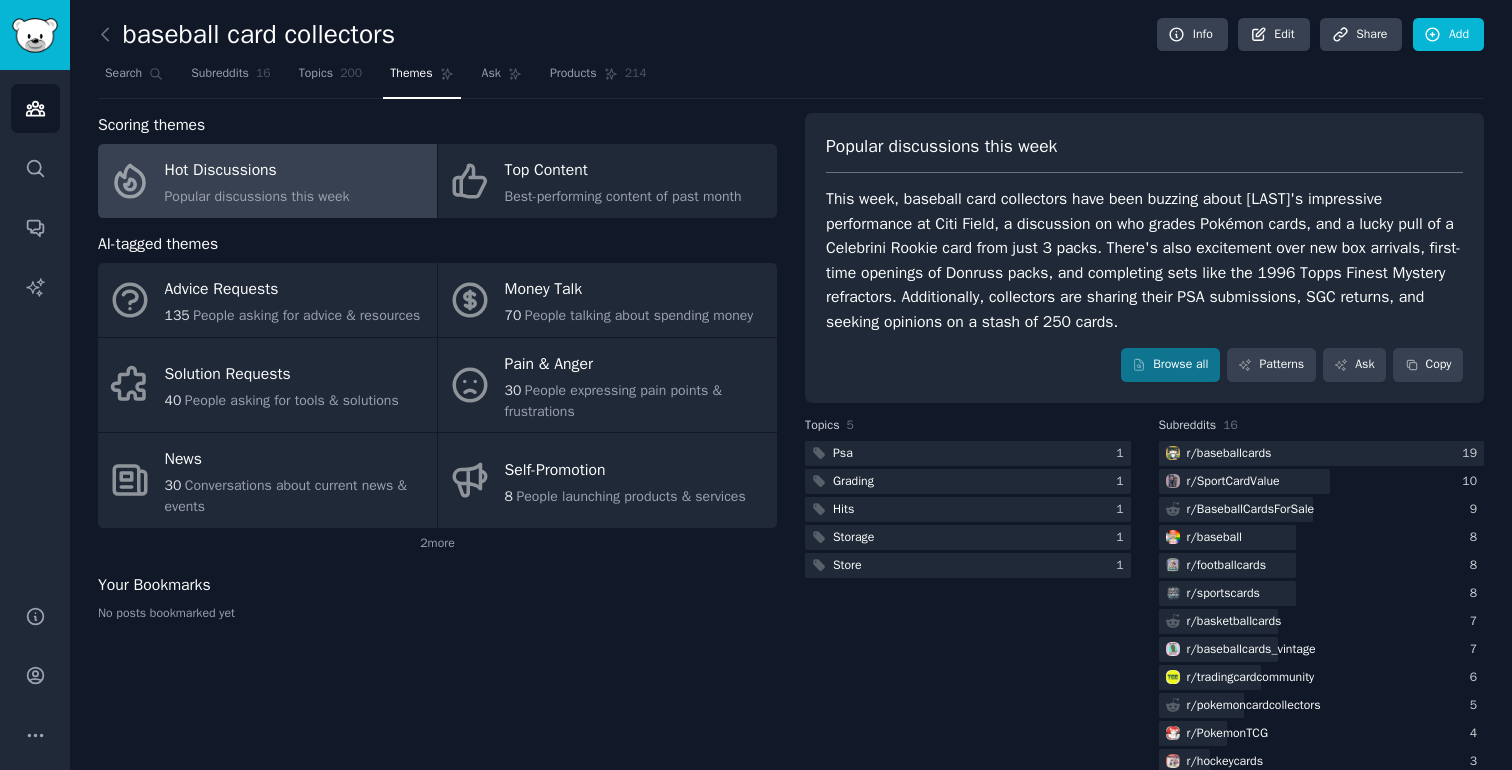 click on "Themes" at bounding box center [421, 78] 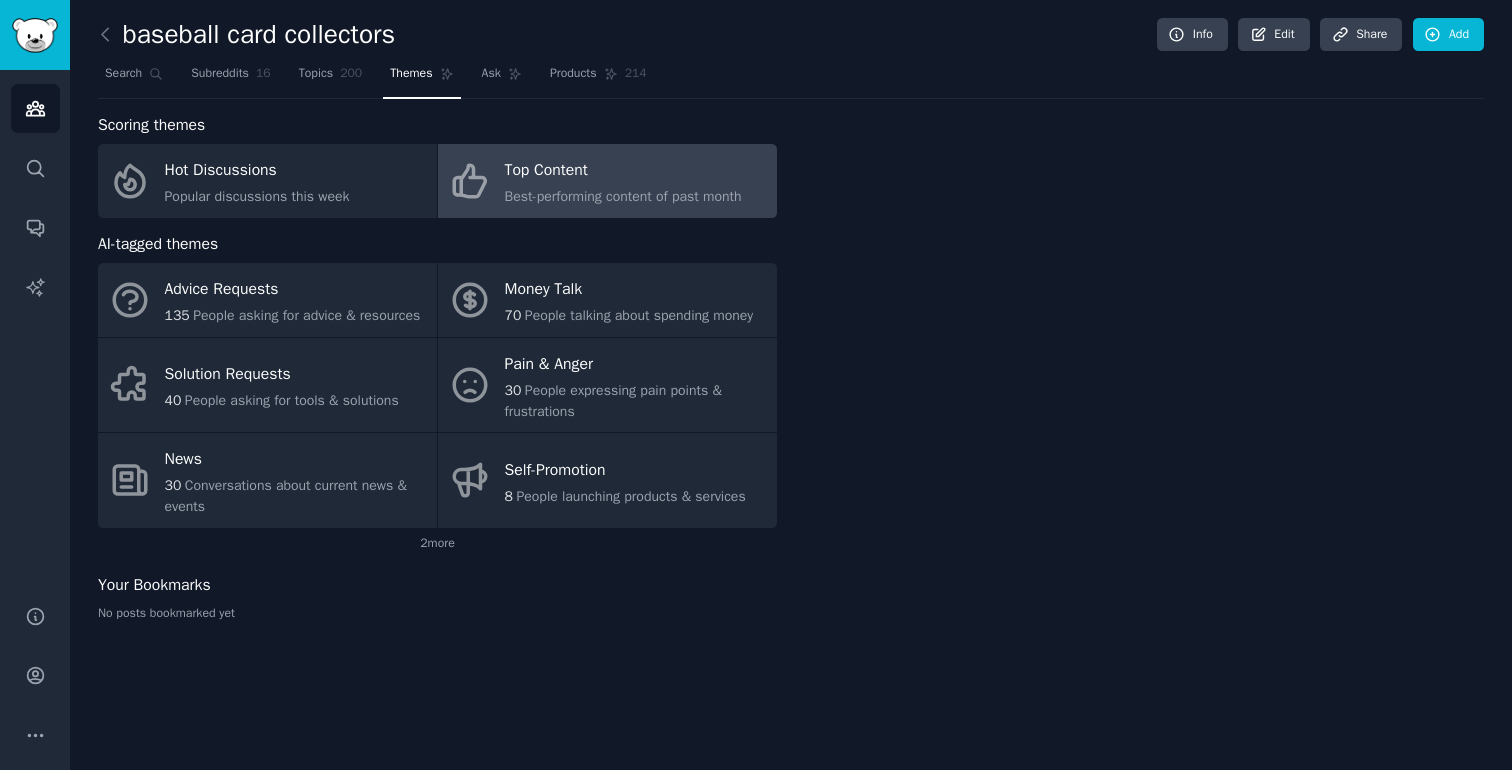 click on "Top Content Best-performing content of past month" at bounding box center (607, 181) 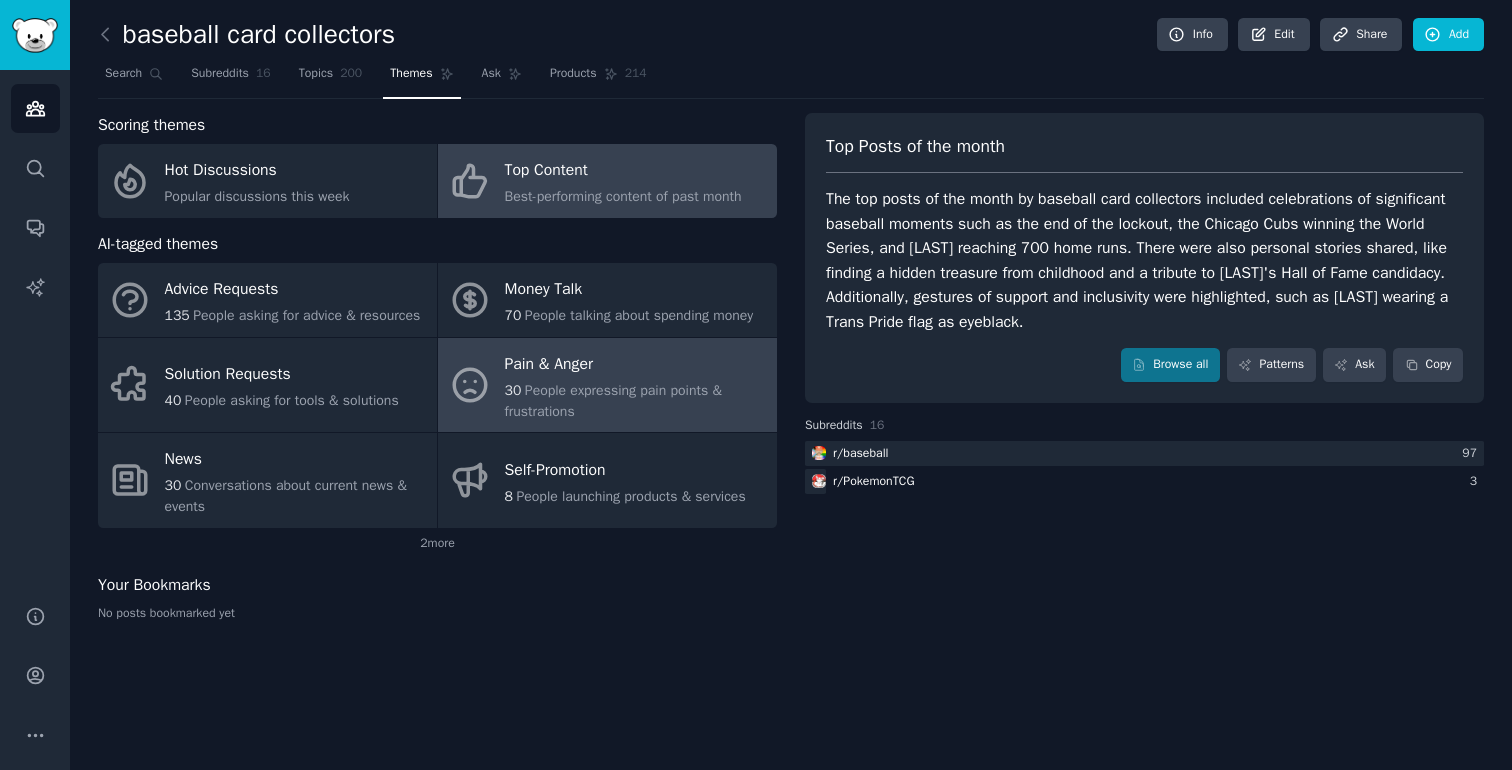 click on "Pain & Anger" at bounding box center [636, 364] 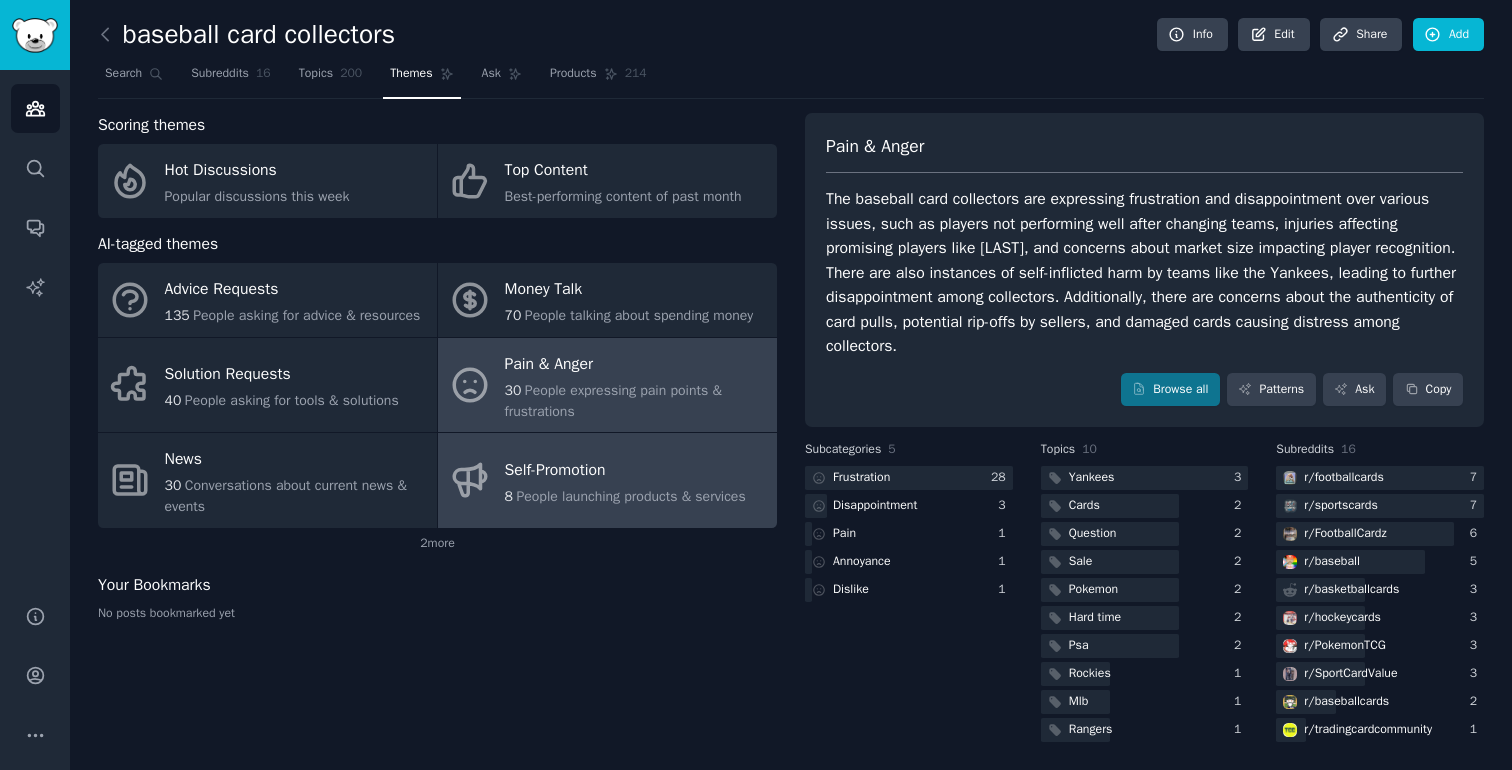 click on "Self-Promotion" at bounding box center [625, 470] 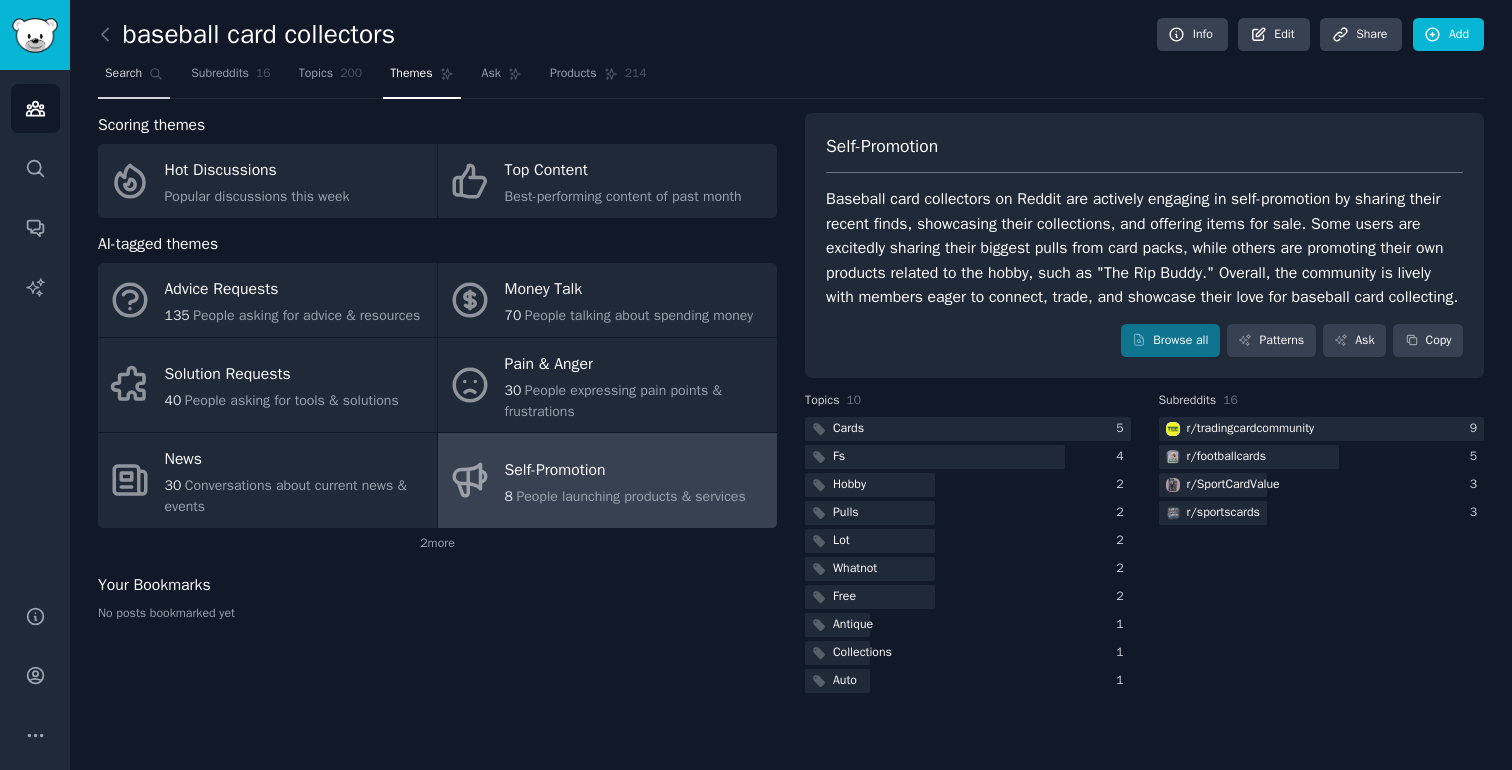 click on "Search" at bounding box center (134, 78) 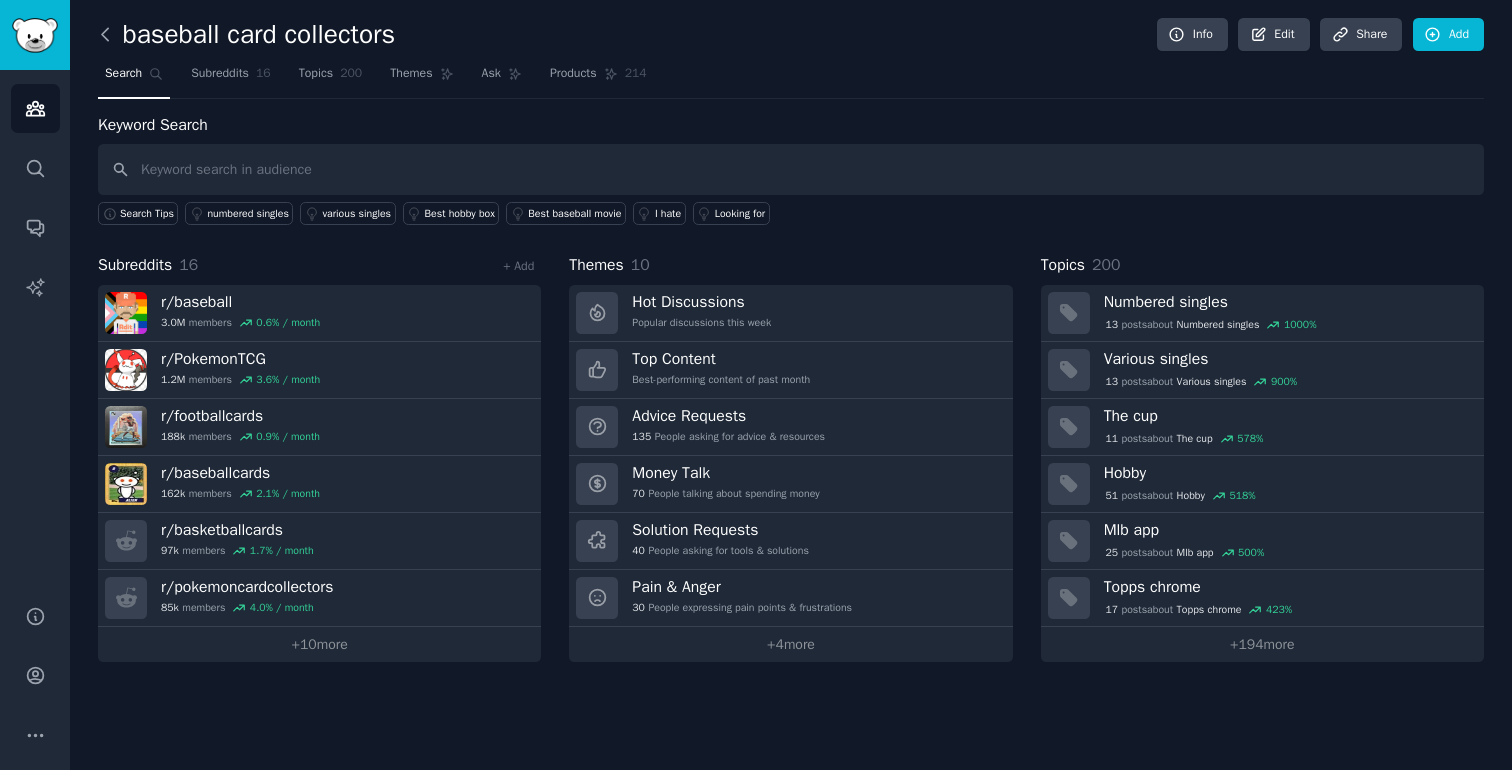 click 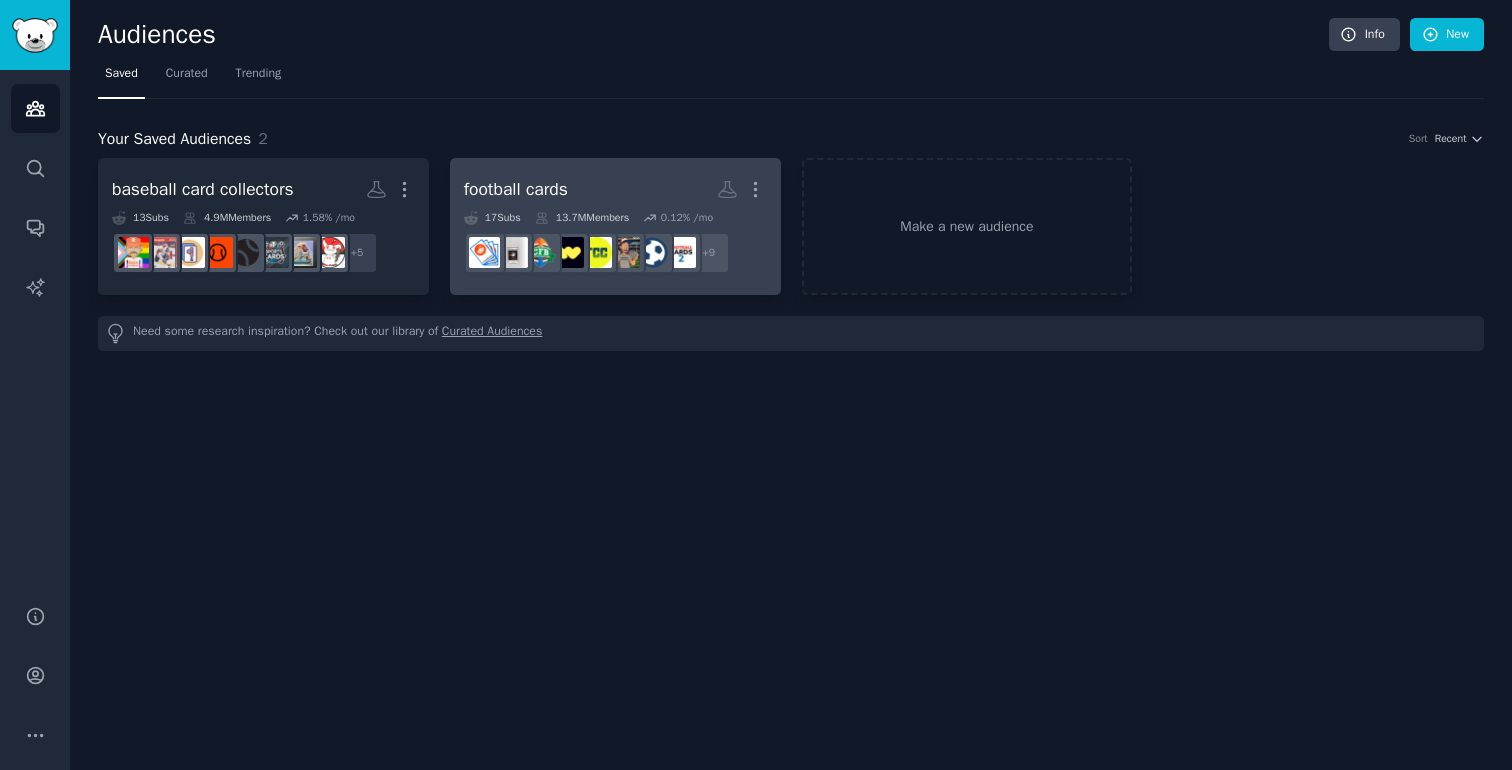 click on "football cards" at bounding box center (516, 189) 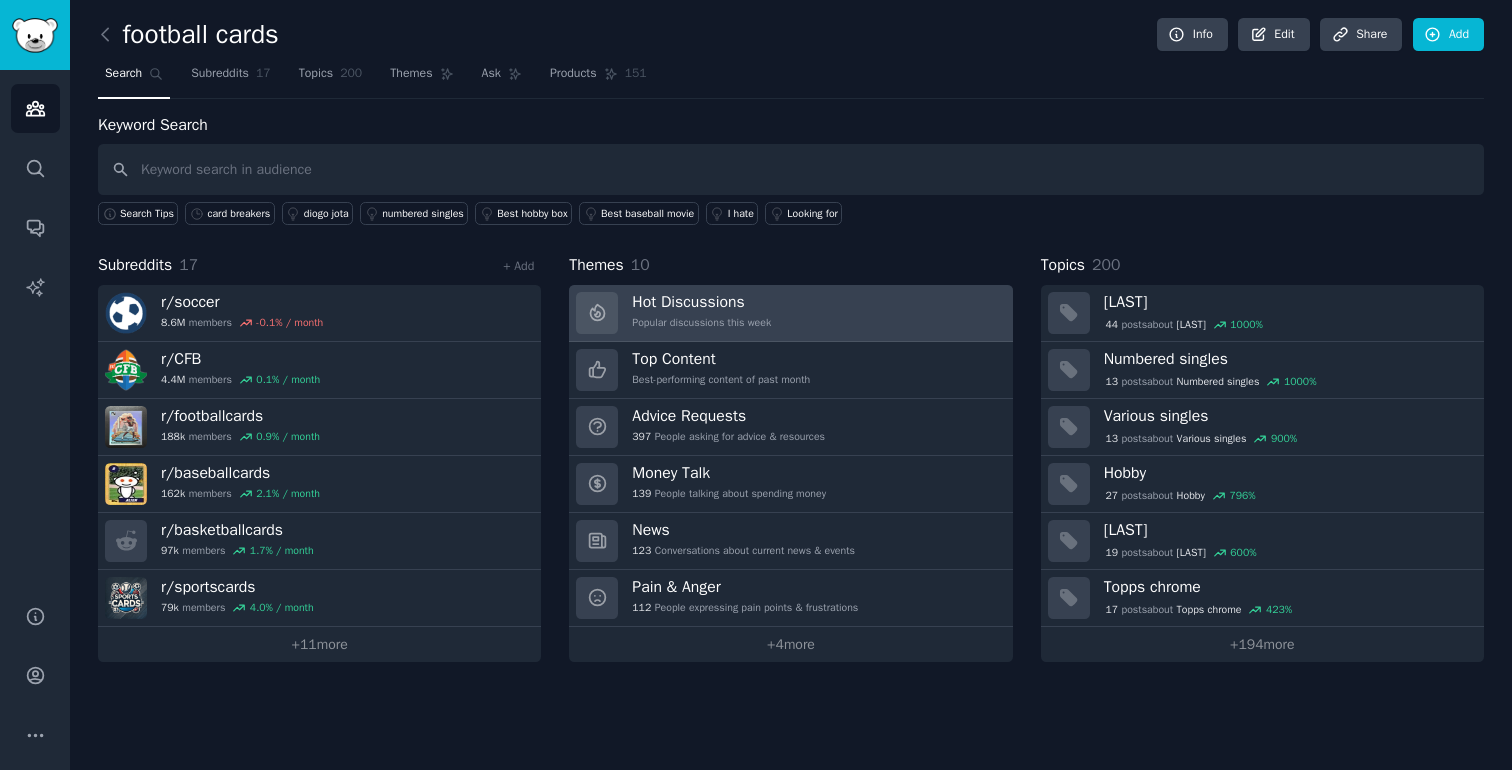 click on "Hot Discussions" at bounding box center (701, 302) 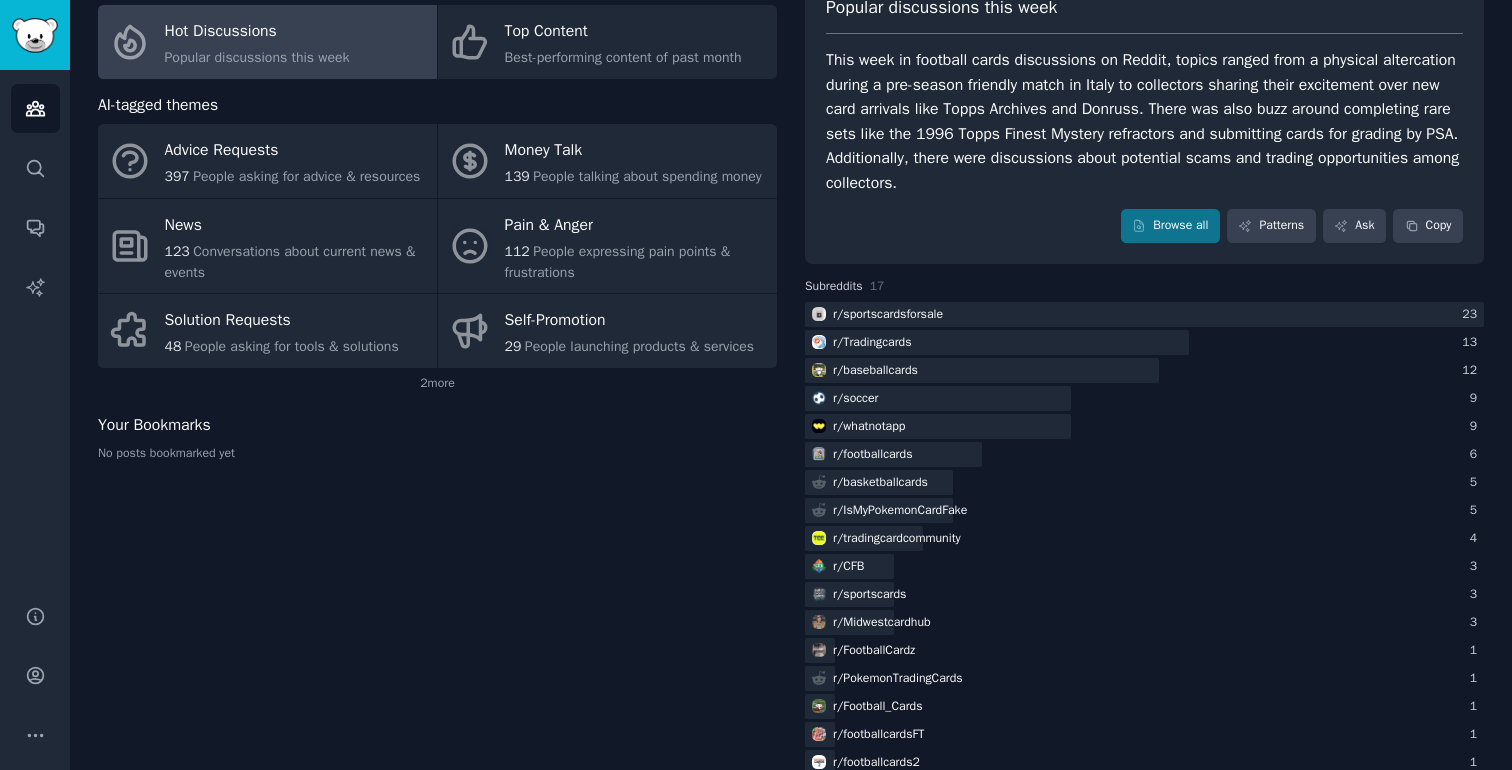 scroll, scrollTop: 150, scrollLeft: 0, axis: vertical 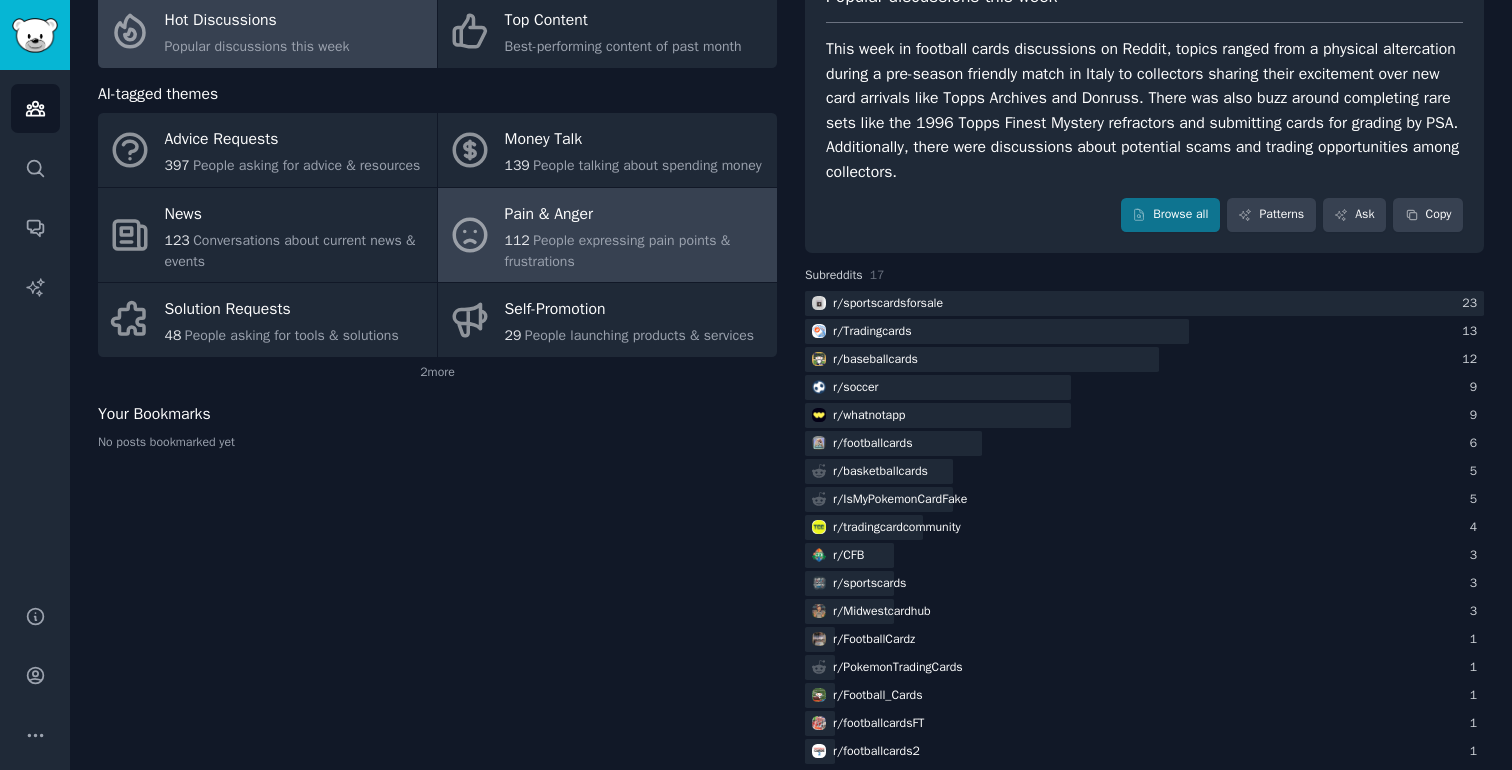 click on "Pain & Anger" at bounding box center (636, 214) 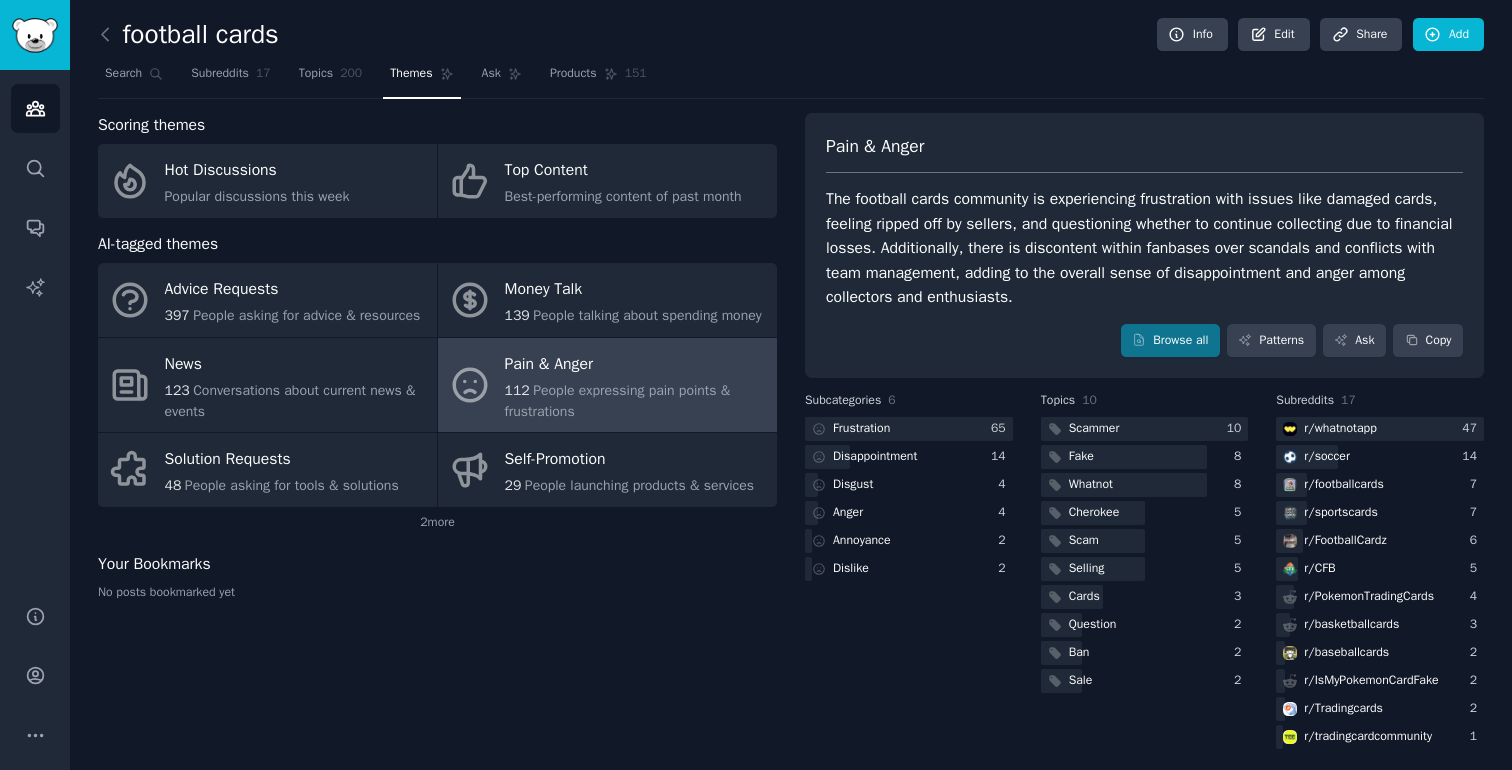 scroll, scrollTop: 10, scrollLeft: 0, axis: vertical 